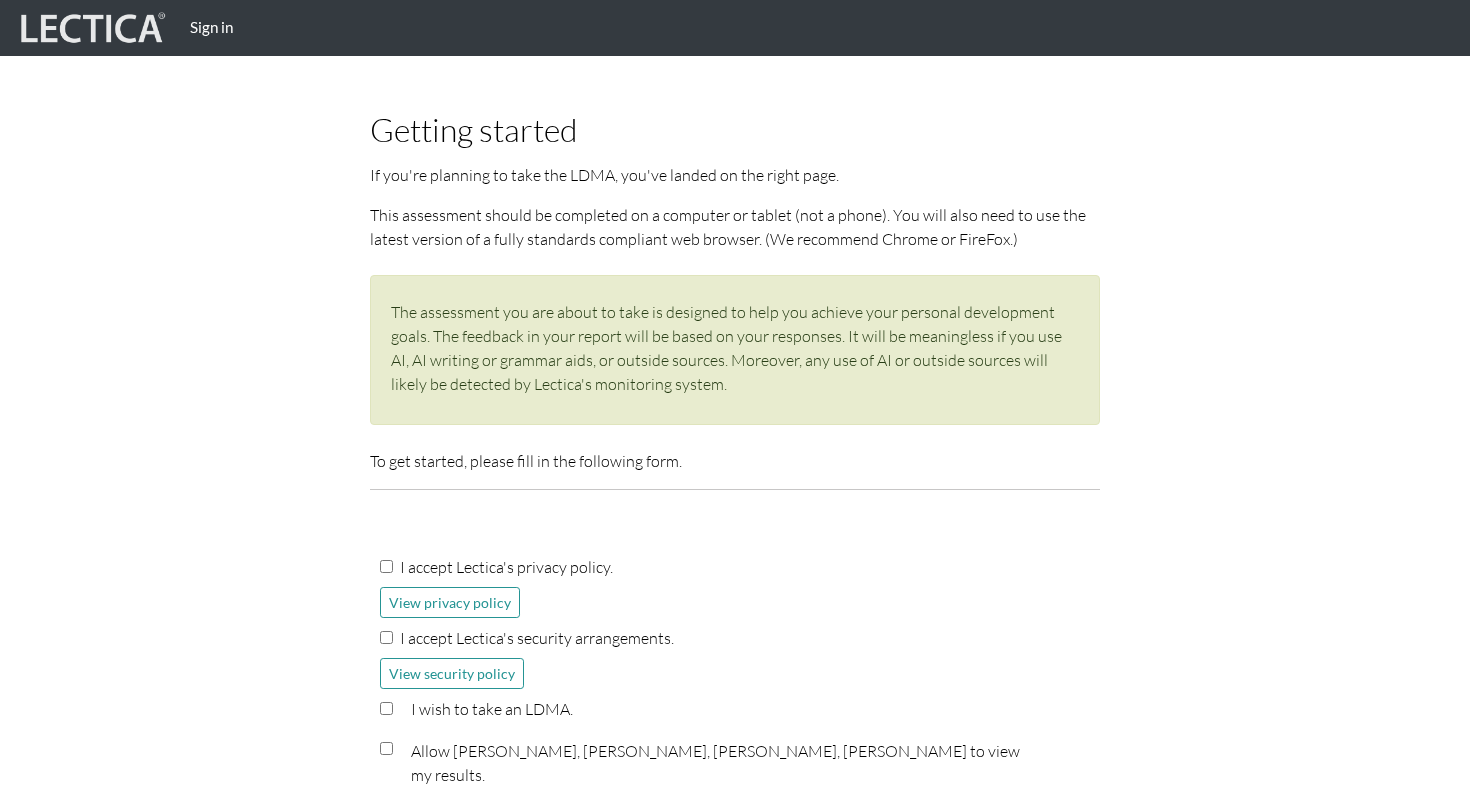 scroll, scrollTop: 374, scrollLeft: 0, axis: vertical 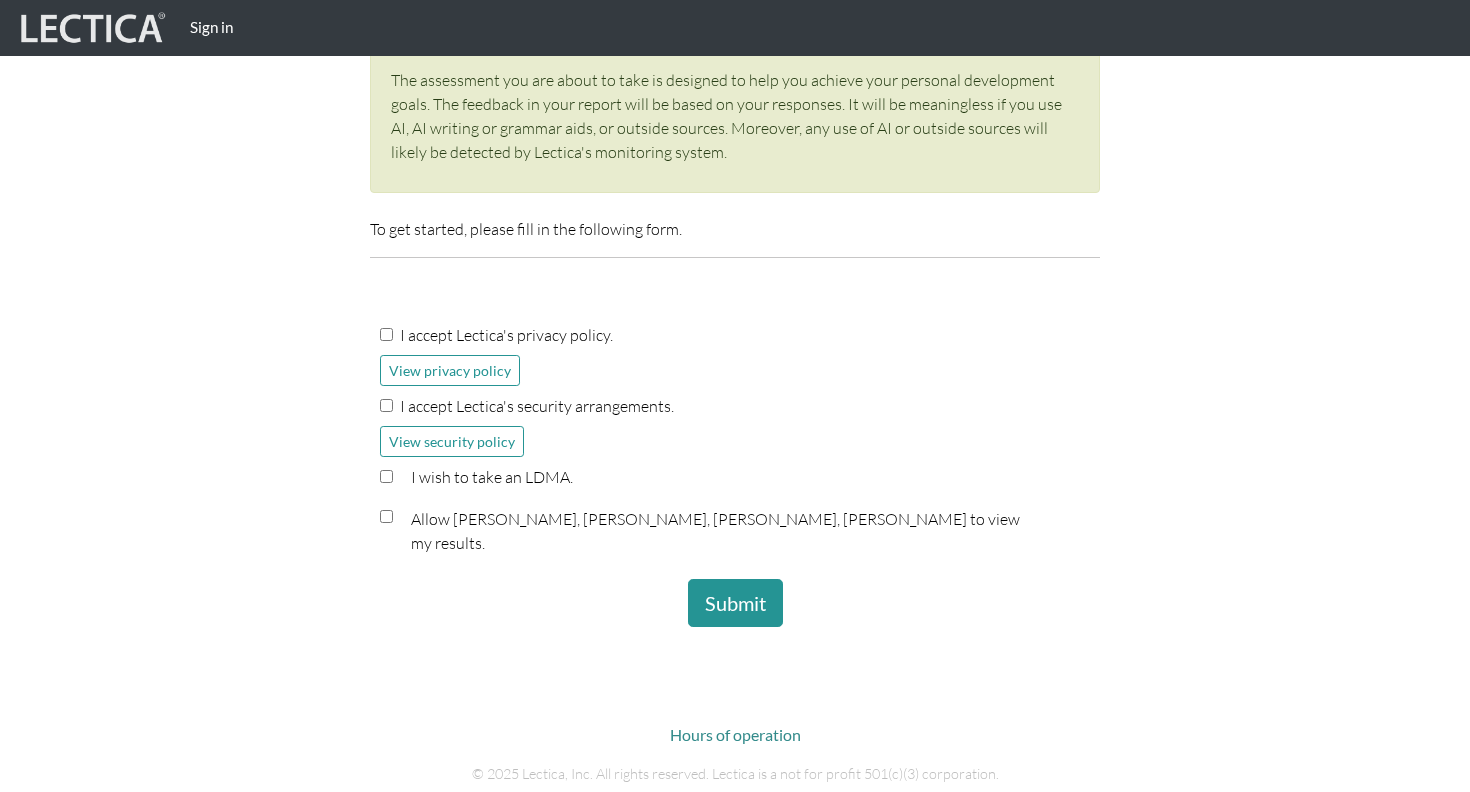 click on "I accept Lectica's privacy policy." at bounding box center [386, 334] 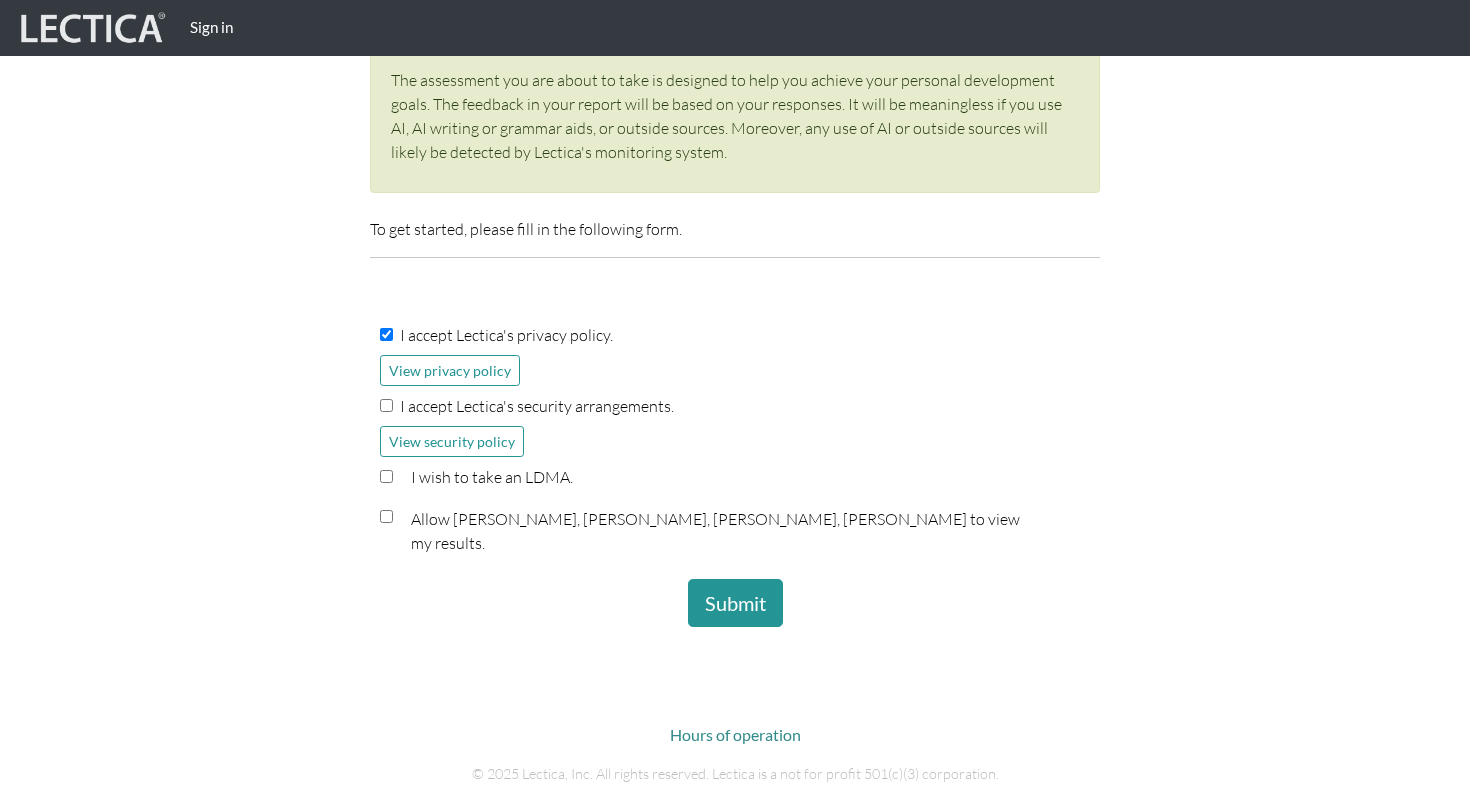 click on "I accept Lectica's security arrangements." at bounding box center [386, 405] 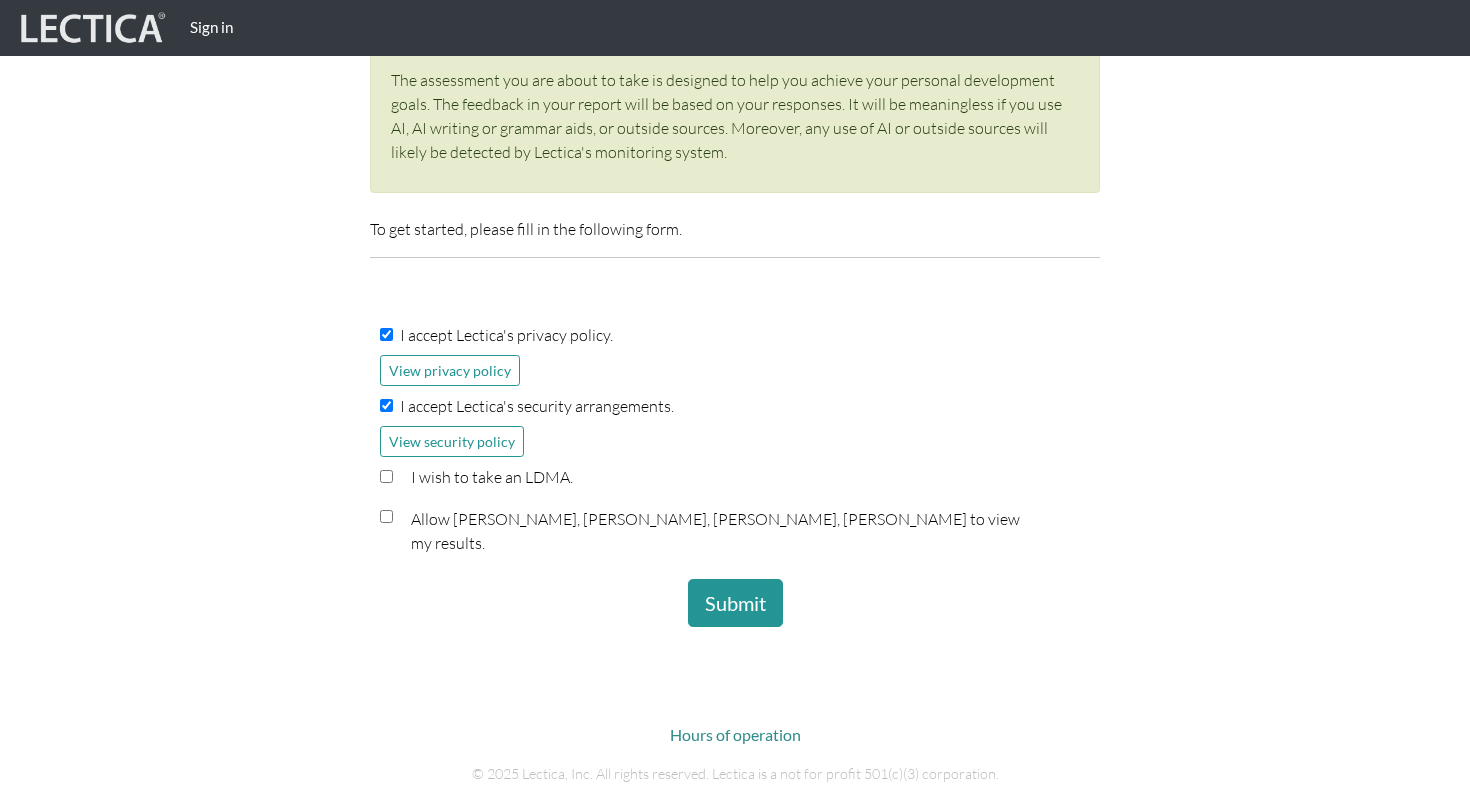 click on "I wish to take an LDMA." at bounding box center [735, 481] 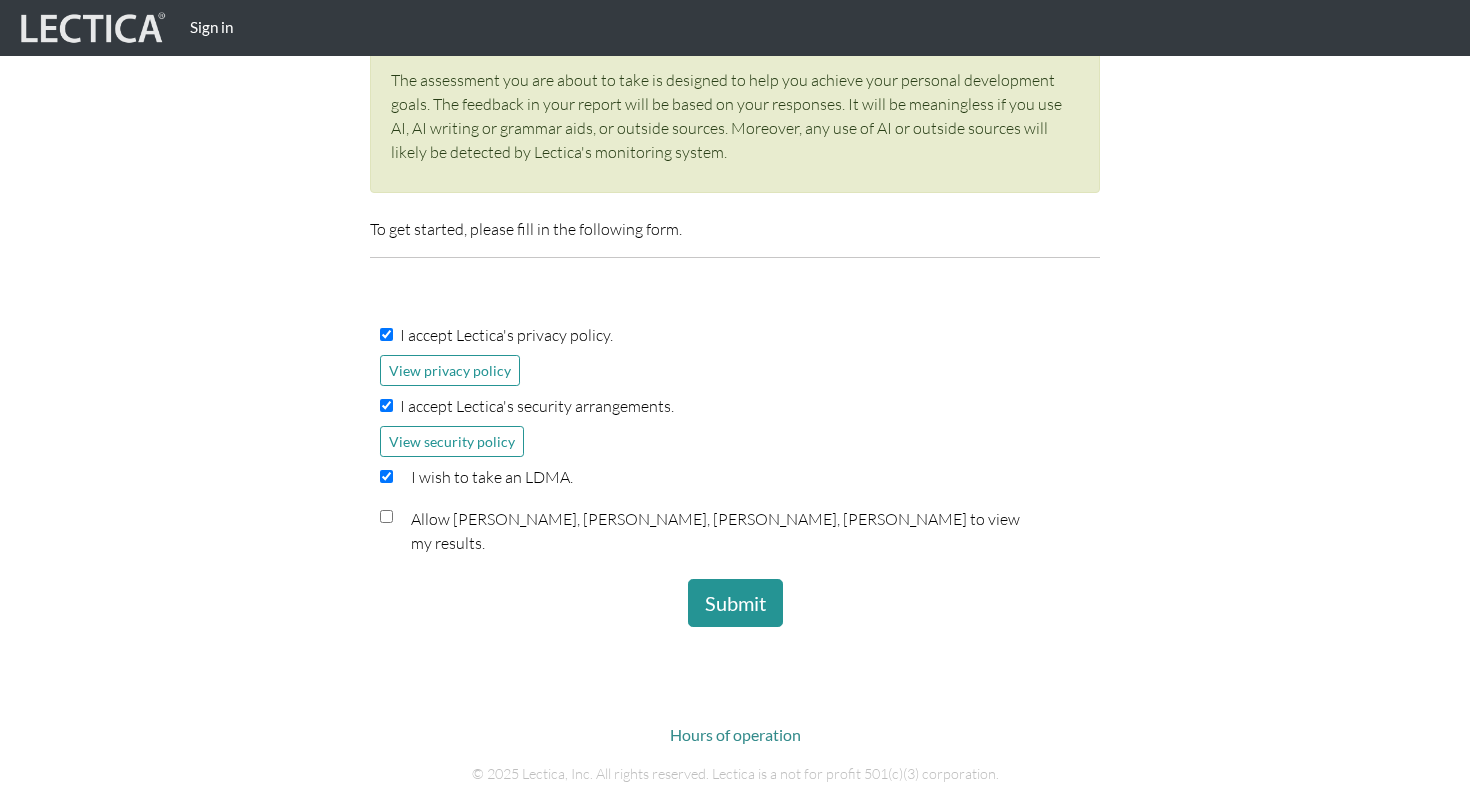 click at bounding box center (386, 516) 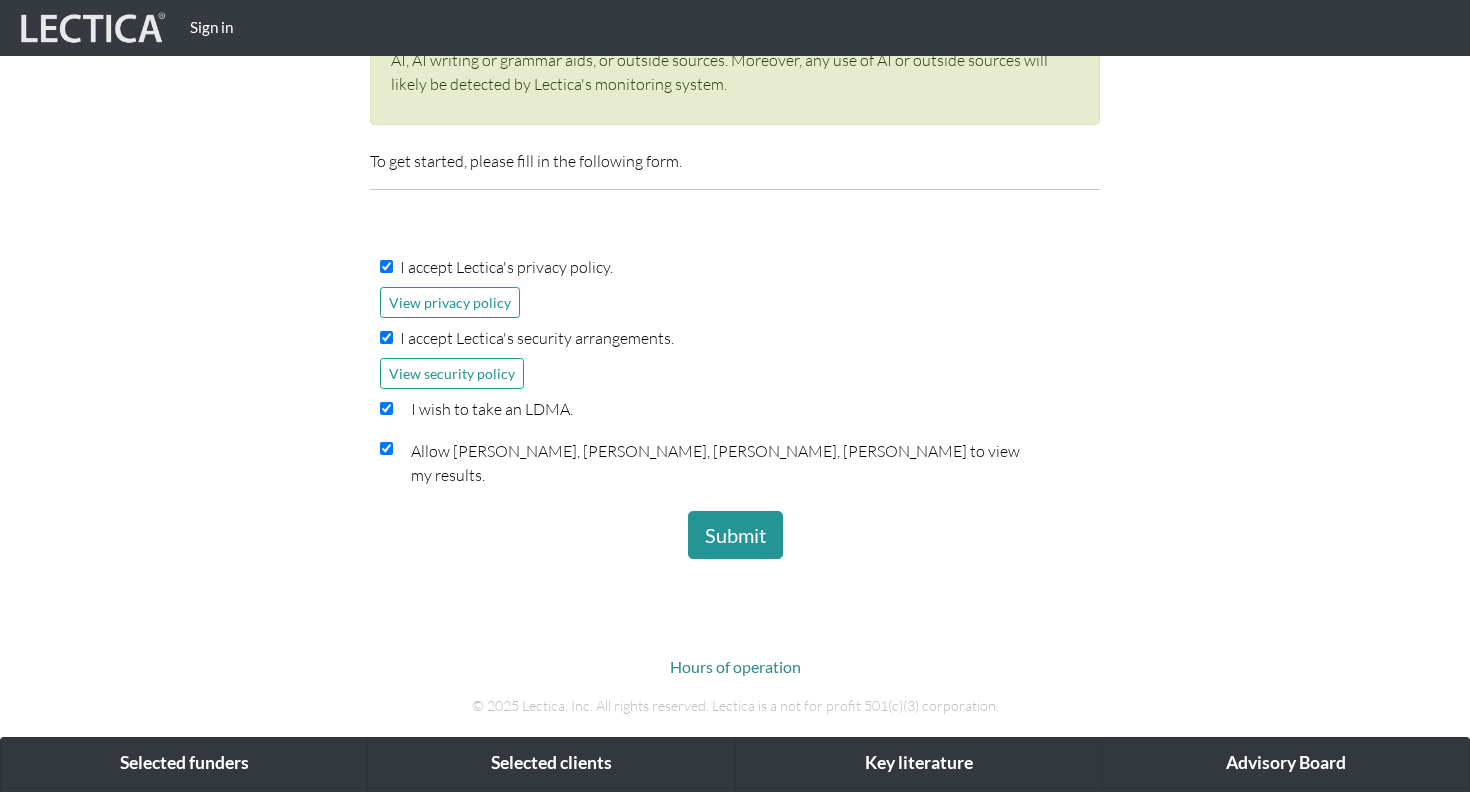 scroll, scrollTop: 492, scrollLeft: 0, axis: vertical 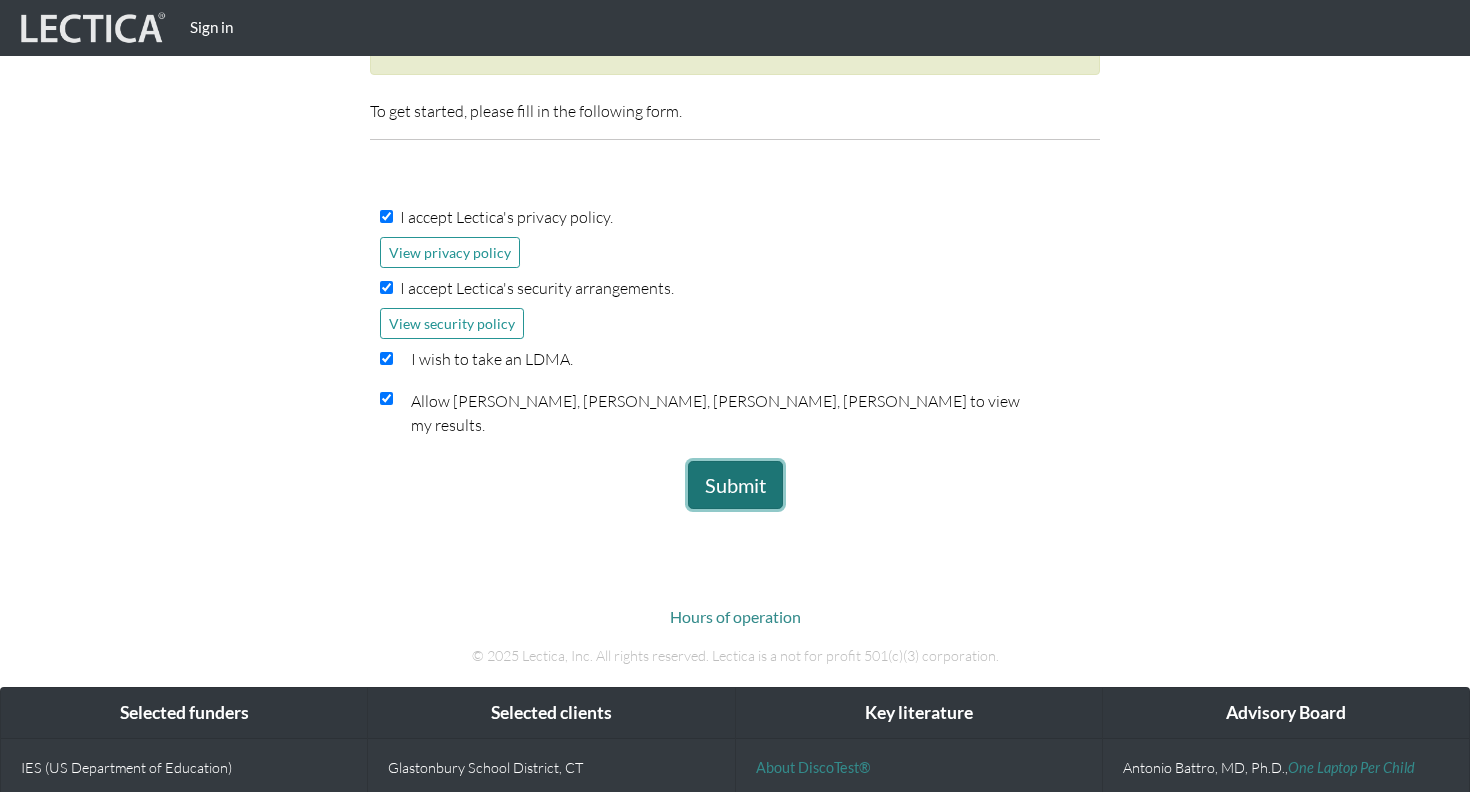 click on "Submit" at bounding box center (735, 485) 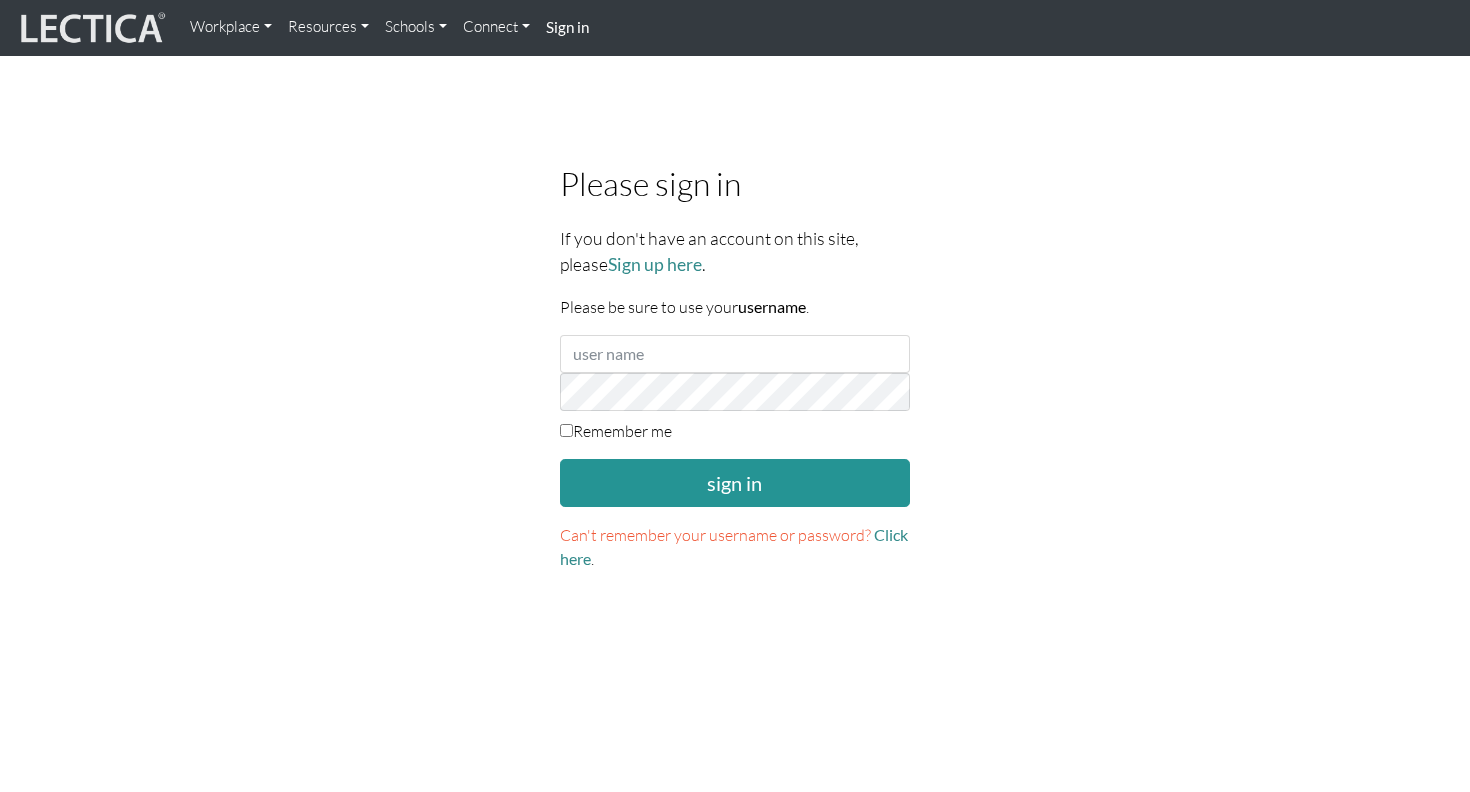 scroll, scrollTop: 0, scrollLeft: 0, axis: both 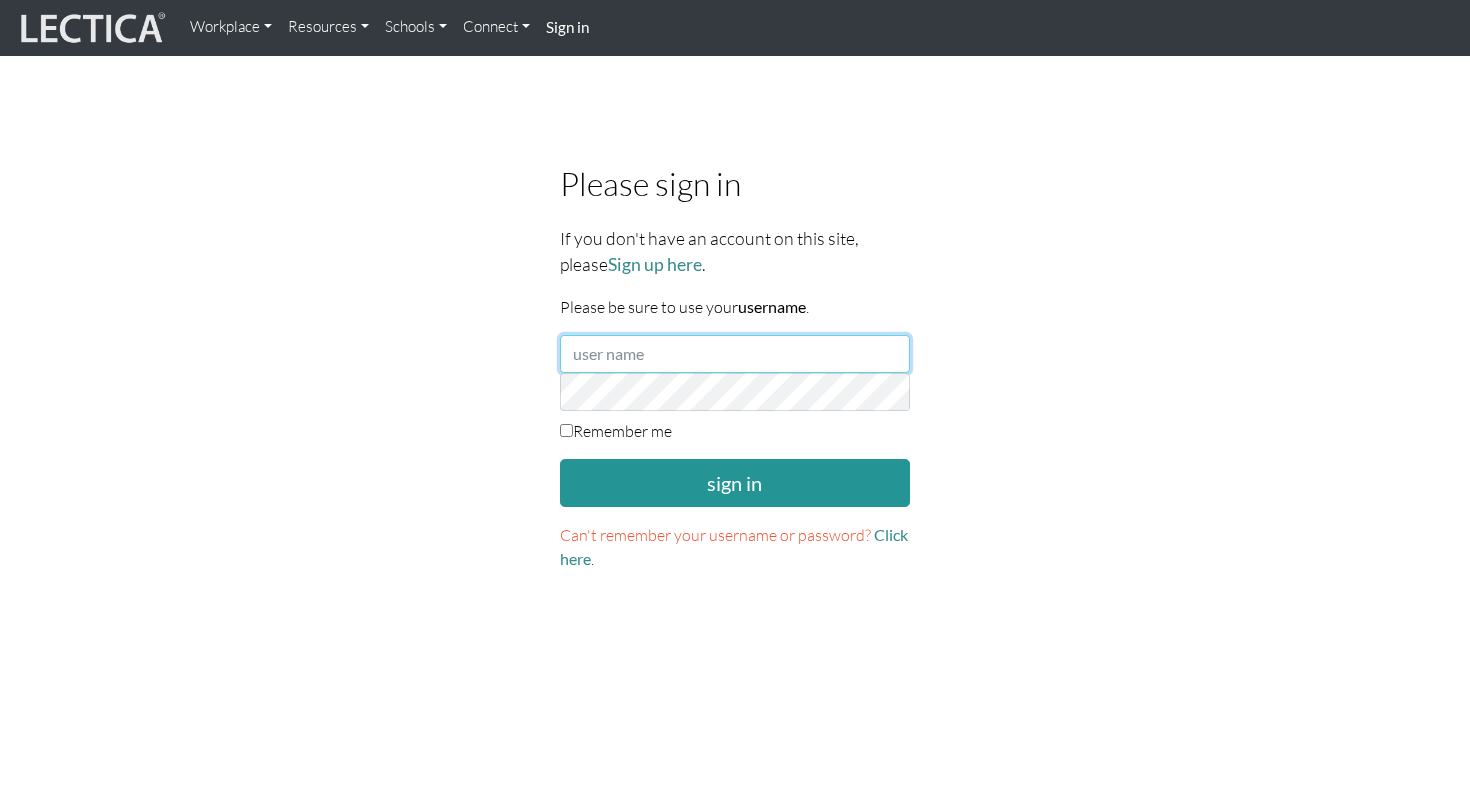 click at bounding box center [735, 354] 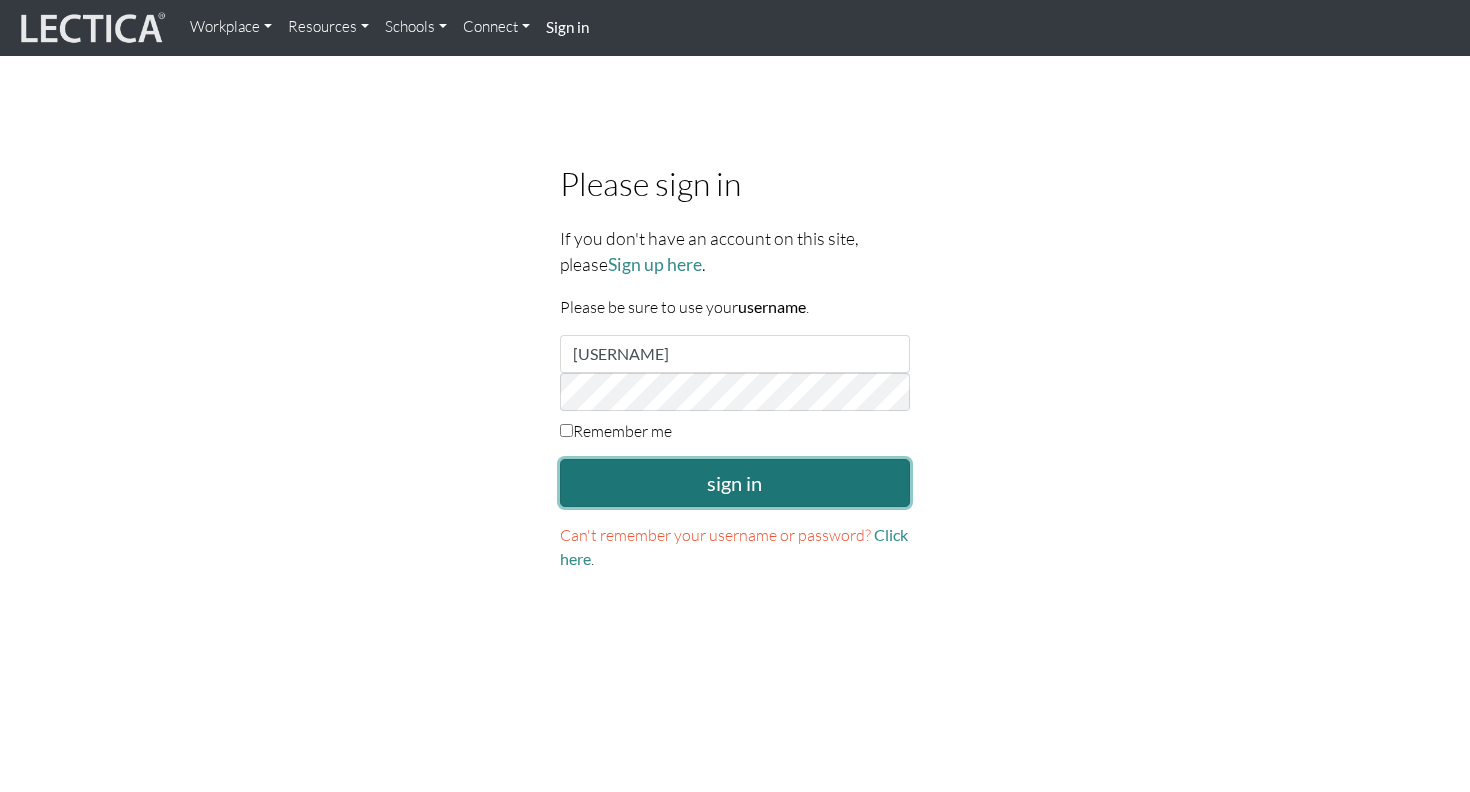 click on "sign in" at bounding box center [735, 483] 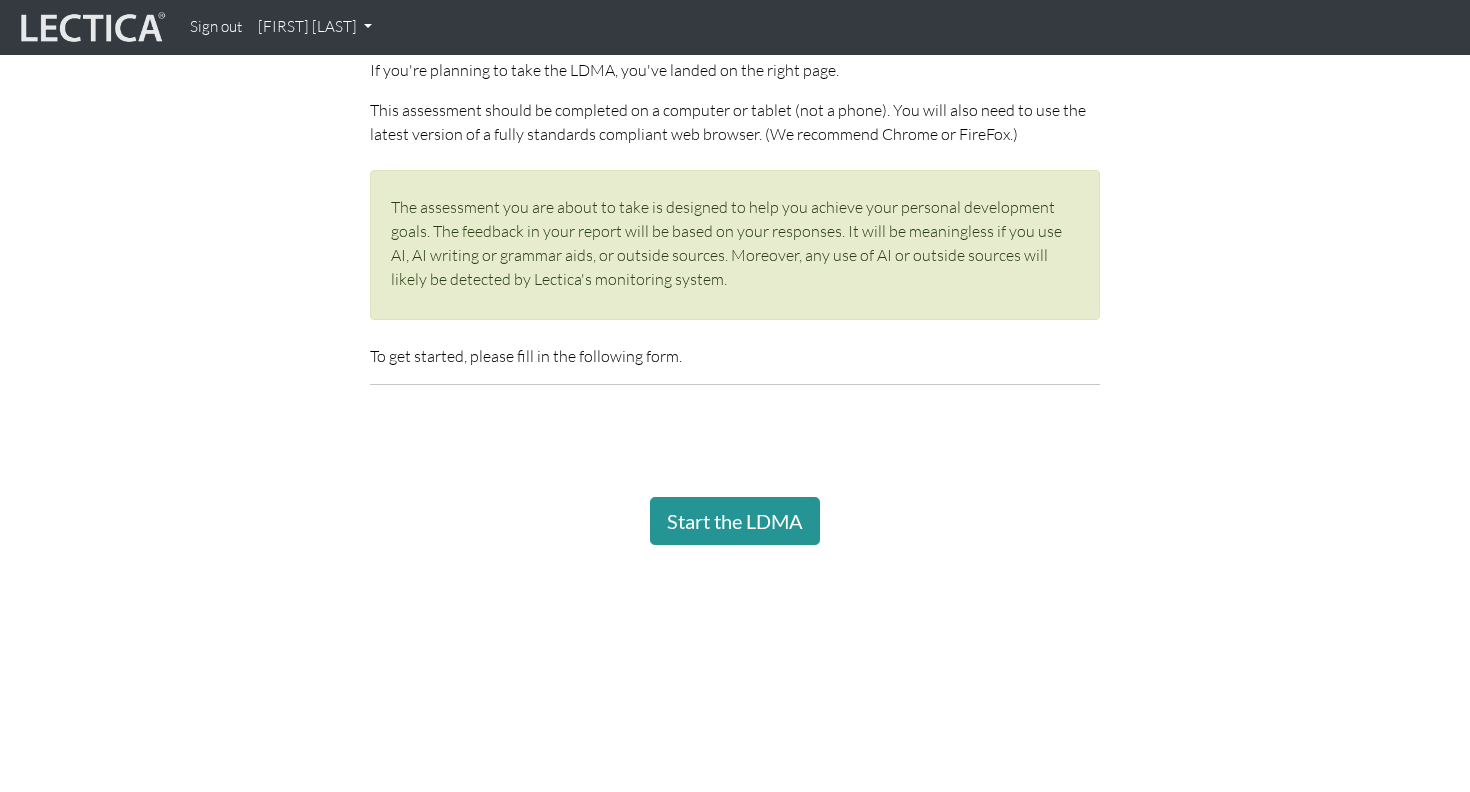 scroll, scrollTop: 333, scrollLeft: 0, axis: vertical 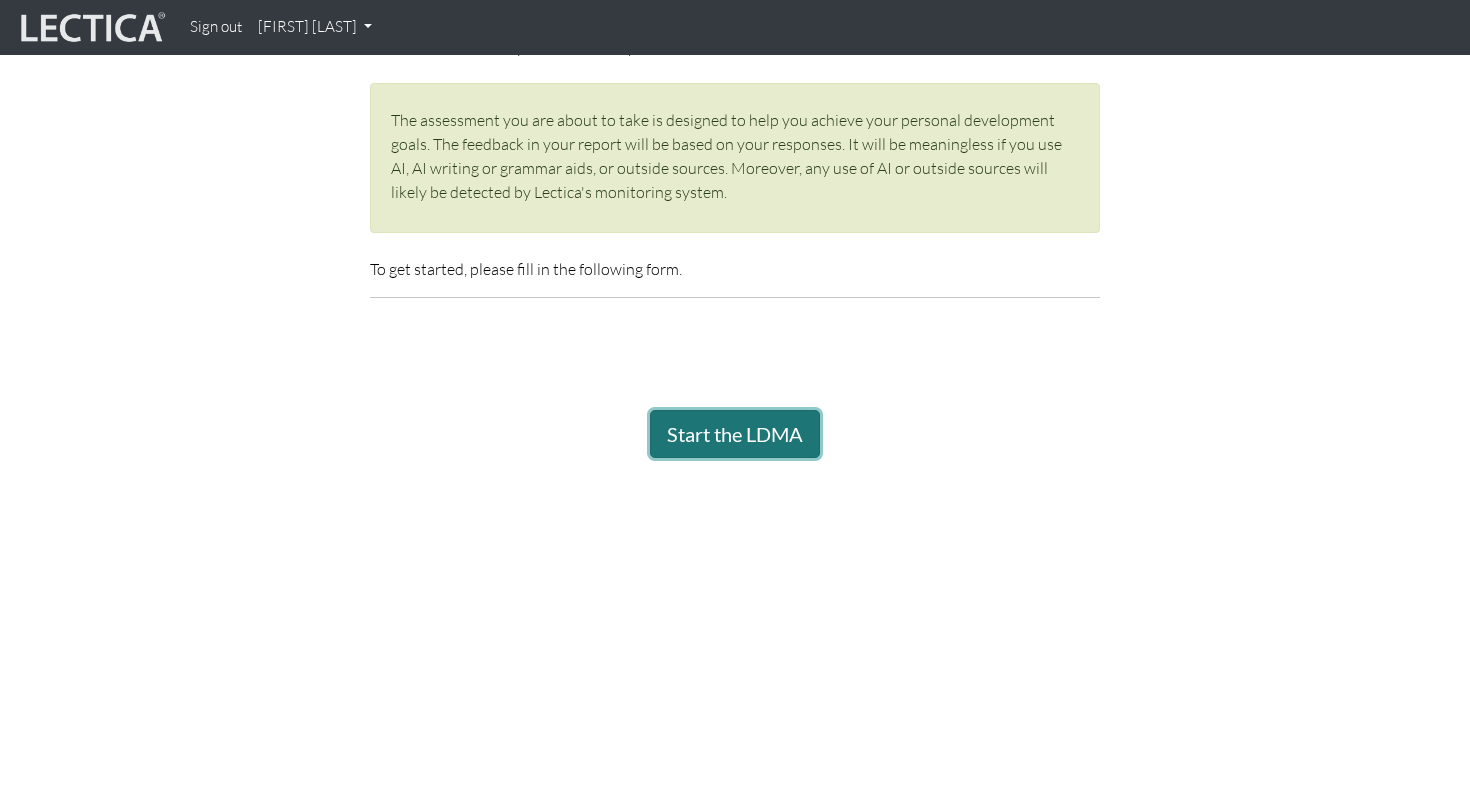 click on "Start the LDMA" at bounding box center [735, 434] 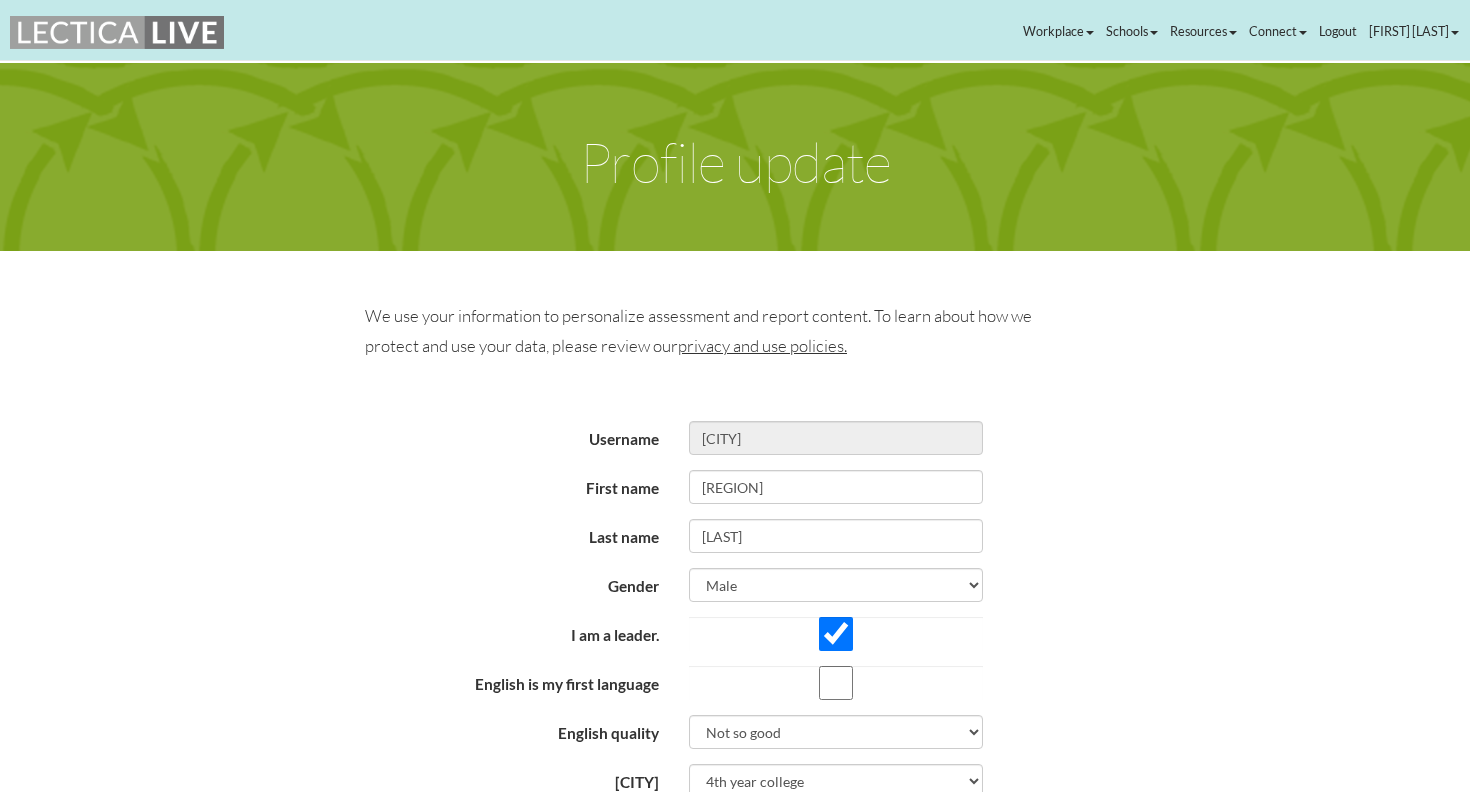 scroll, scrollTop: 0, scrollLeft: 0, axis: both 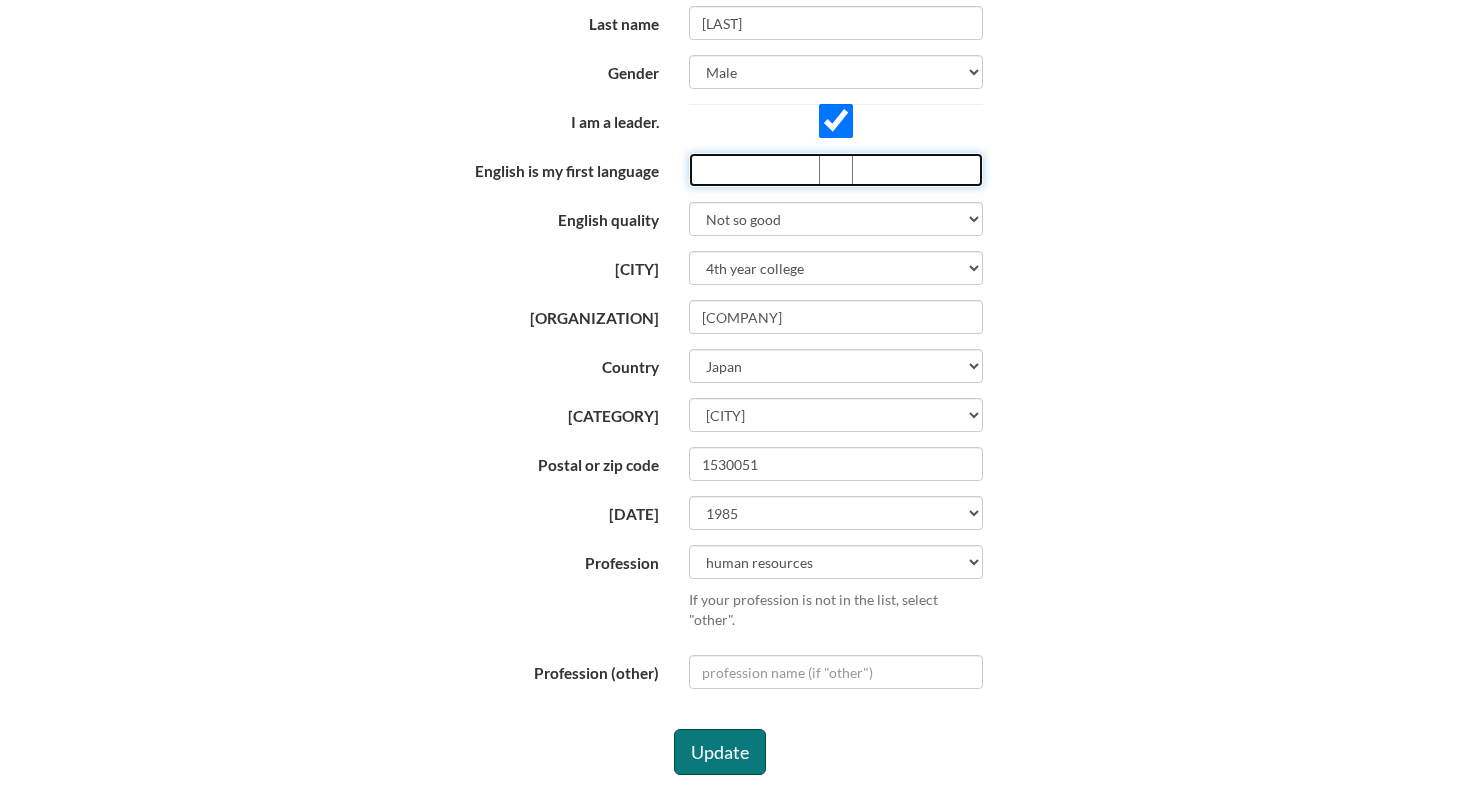 click on "English is my first language" at bounding box center [836, 170] 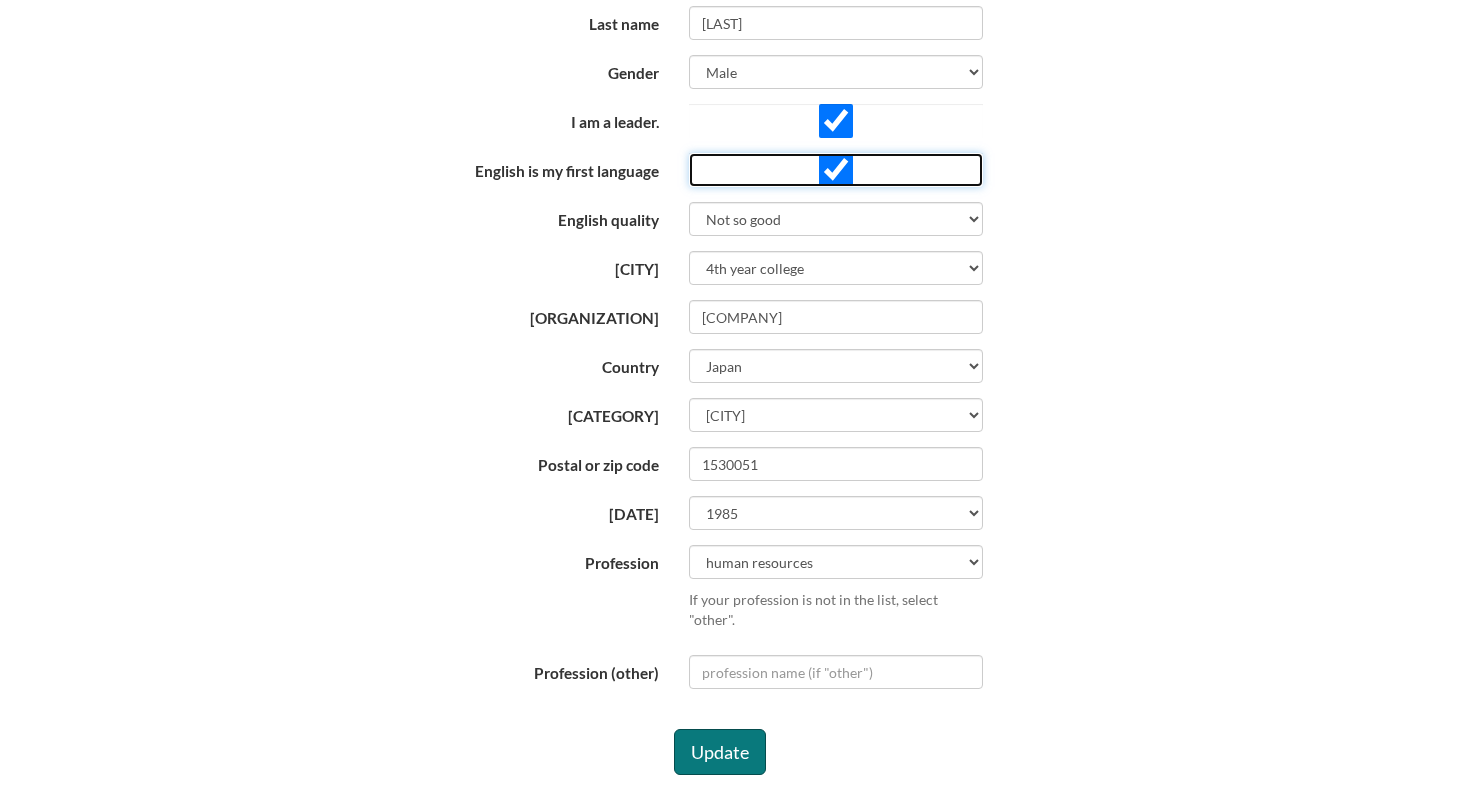 click on "English is my first language" at bounding box center (836, 170) 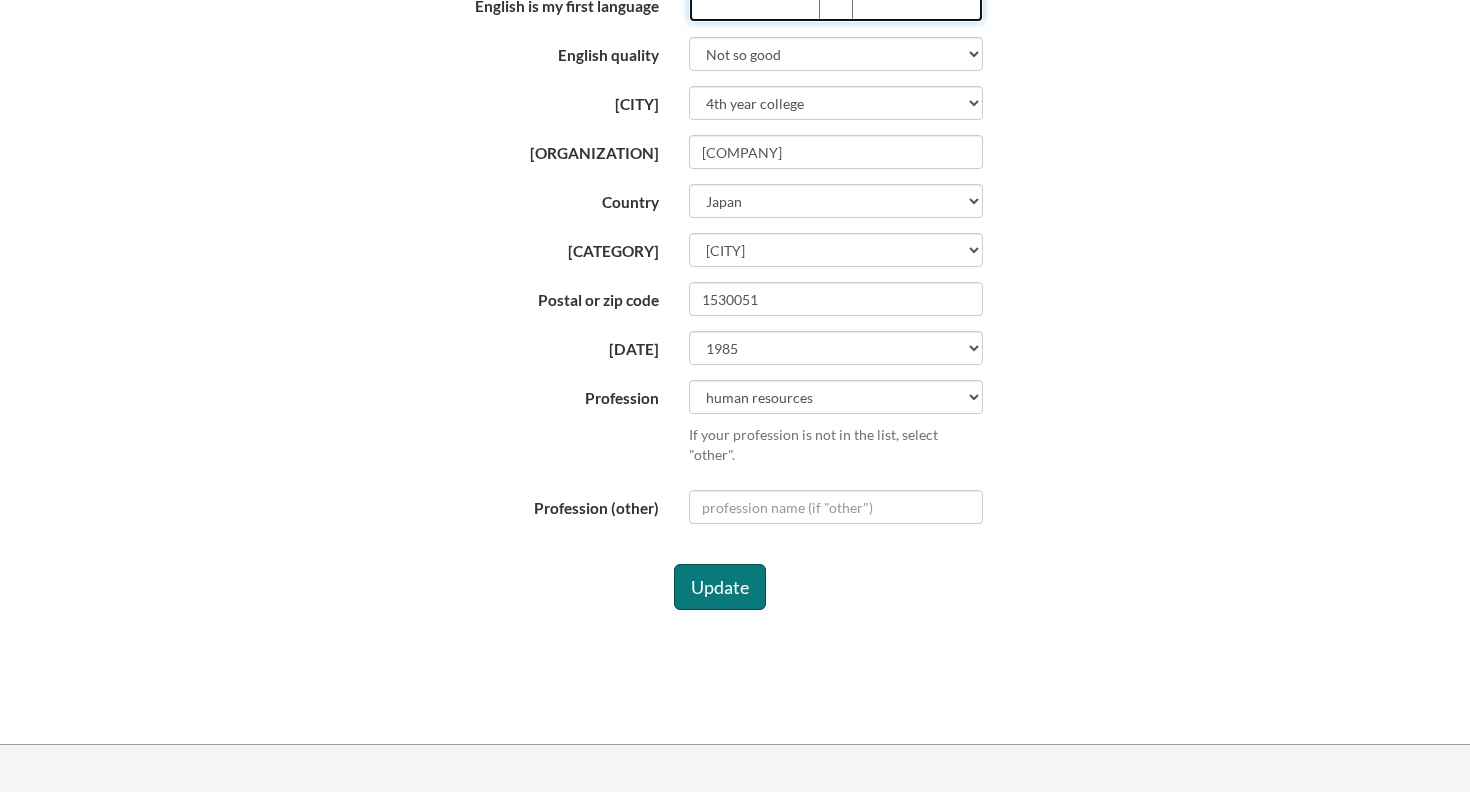 scroll, scrollTop: 740, scrollLeft: 0, axis: vertical 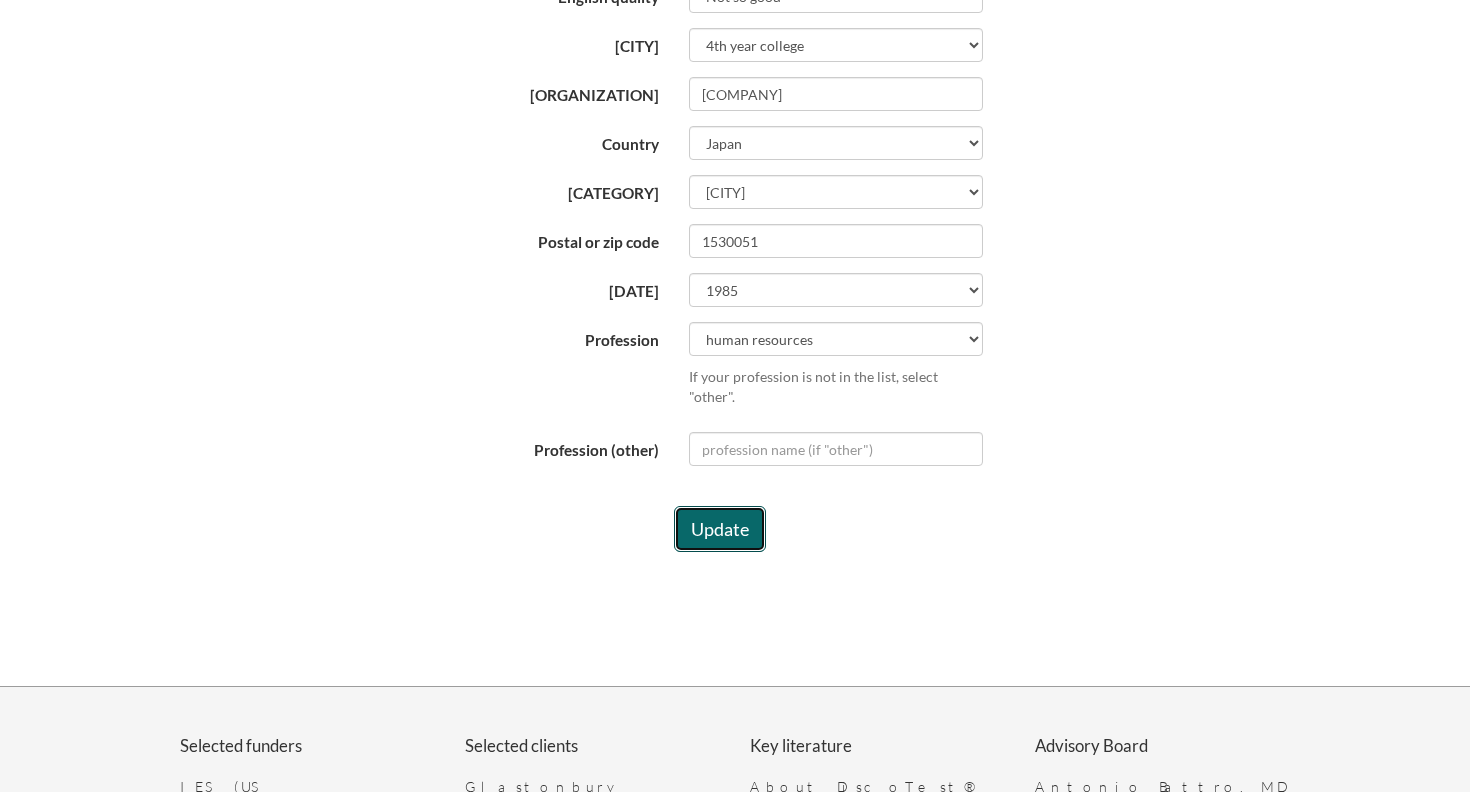 click on "Update" at bounding box center (720, 529) 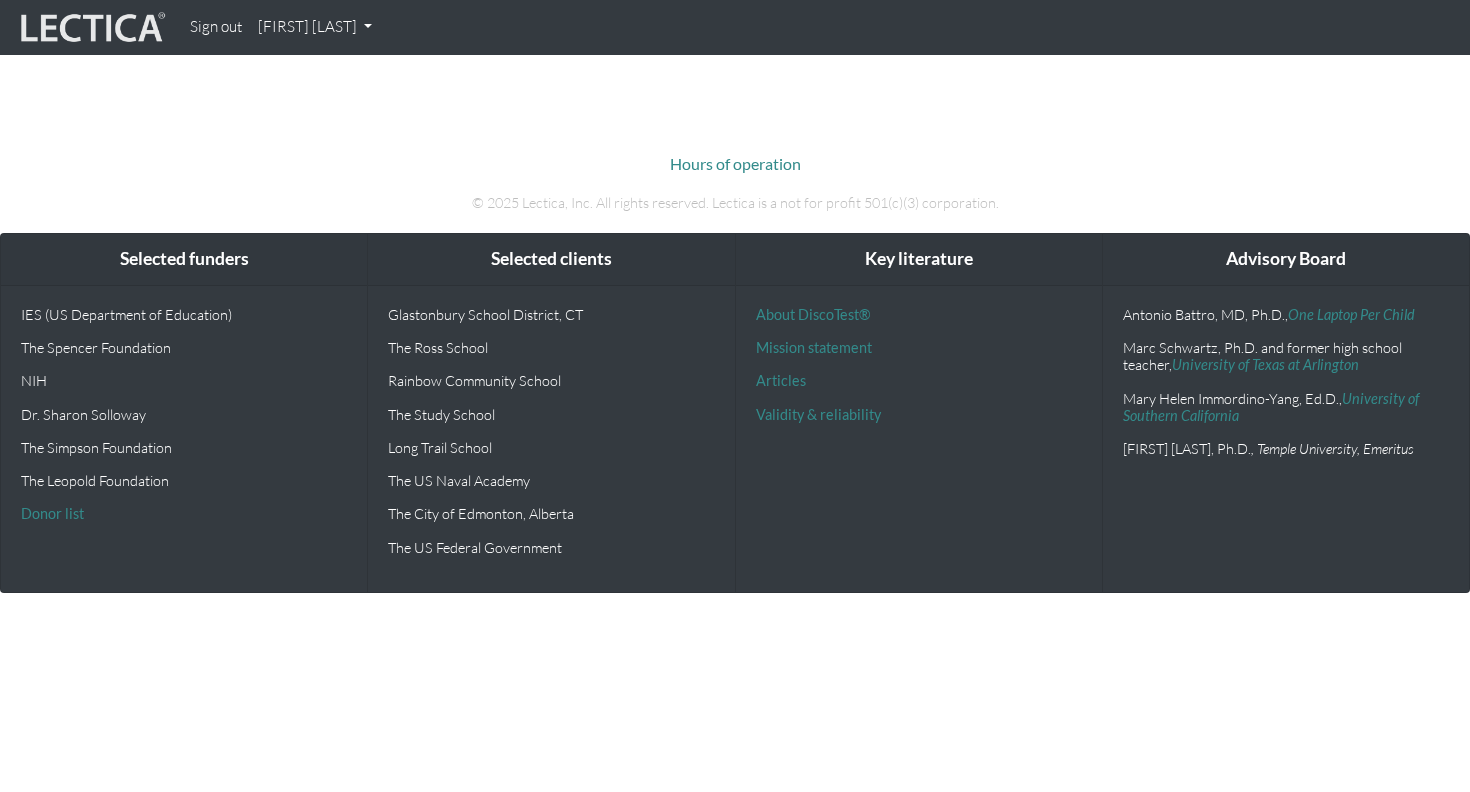 scroll, scrollTop: 0, scrollLeft: 0, axis: both 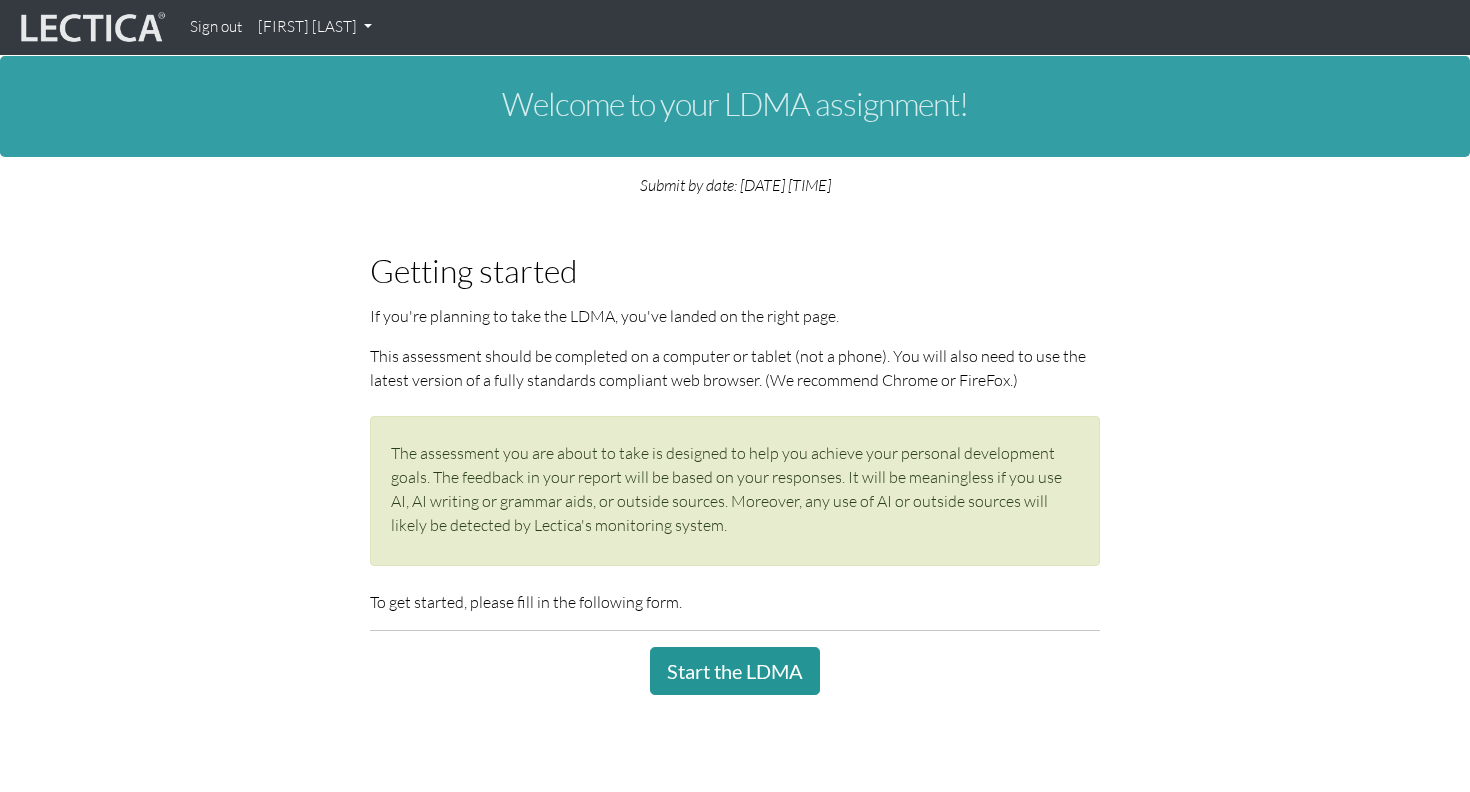 click on "Getting started
If you're planning to take the LDMA, you've landed on the right page.
This assessment should be completed on a computer or tablet (not a phone). You will also need to use the latest version of a fully standards compliant web browser. (We recommend Chrome or FireFox.)
The assessment you are about to take is designed to help you achieve your personal development goals. The feedback in your report will be based on your responses. It will be meaningless if you use AI, AI writing or grammar aids, or outside sources. Moreover, any use of AI or outside sources will likely be detected by Lectica's monitoring system.
To get started, please fill in the following form." at bounding box center [735, 446] 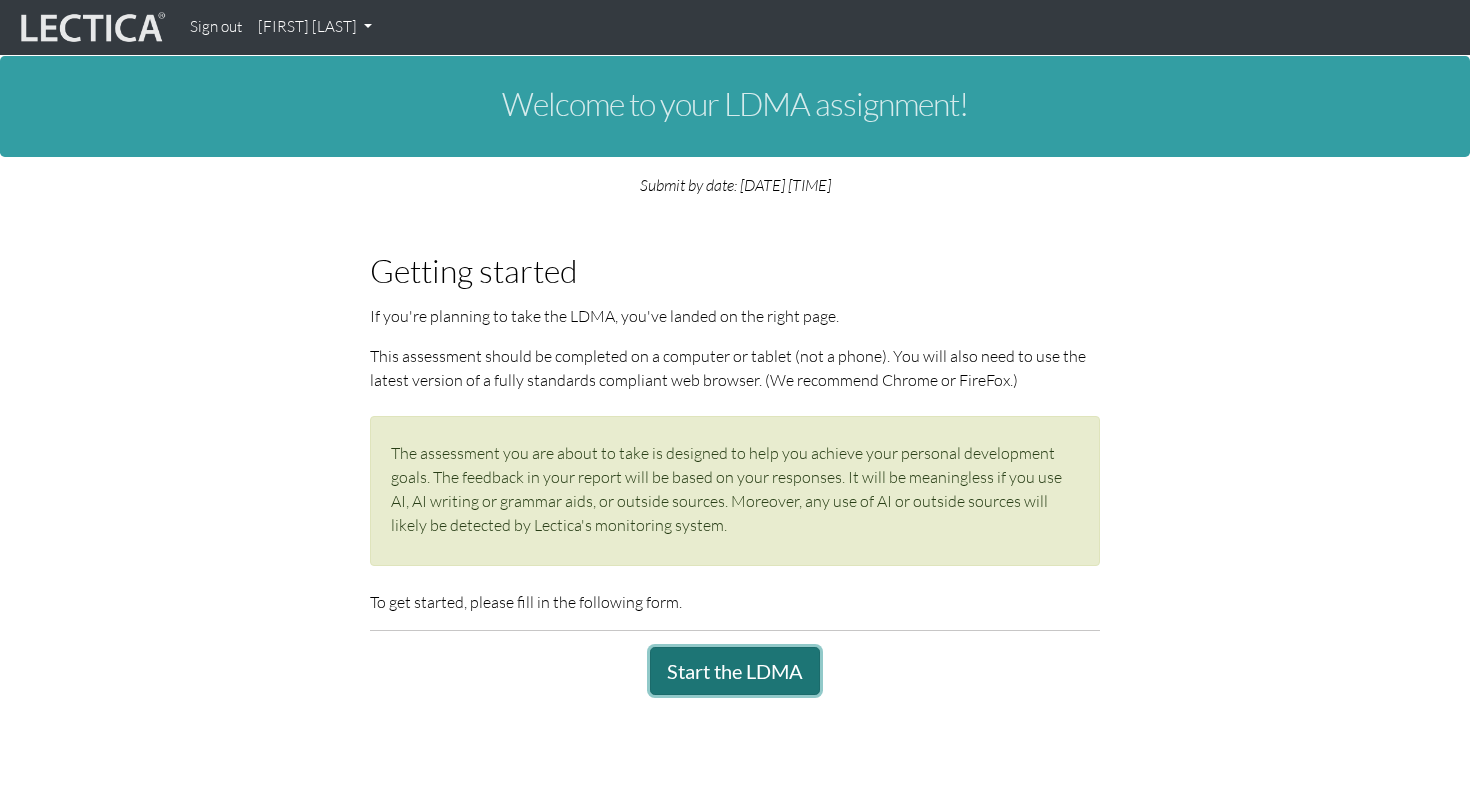 click on "Start the LDMA" at bounding box center [735, 671] 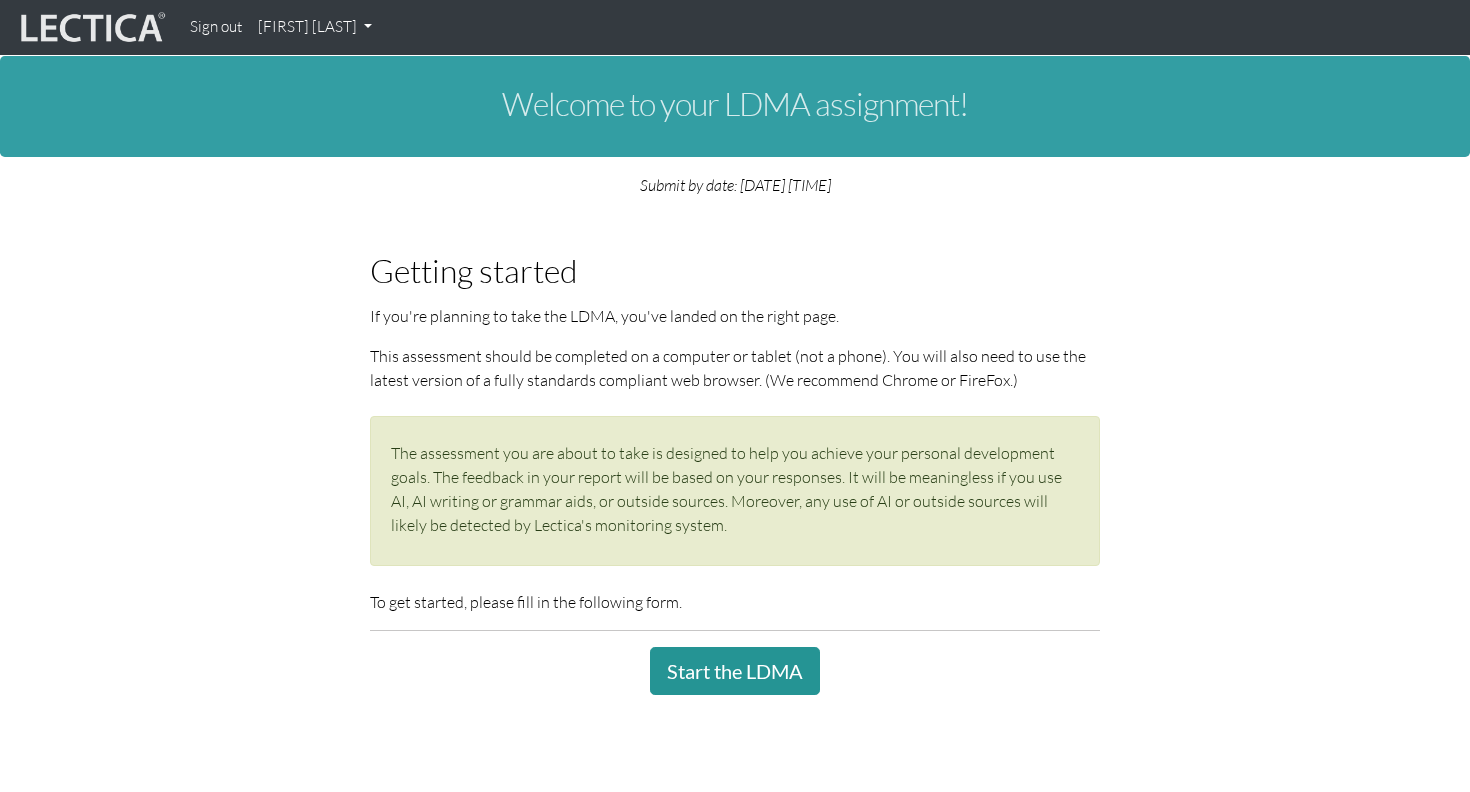 click on "[FIRST] [LAST]" at bounding box center (315, 27) 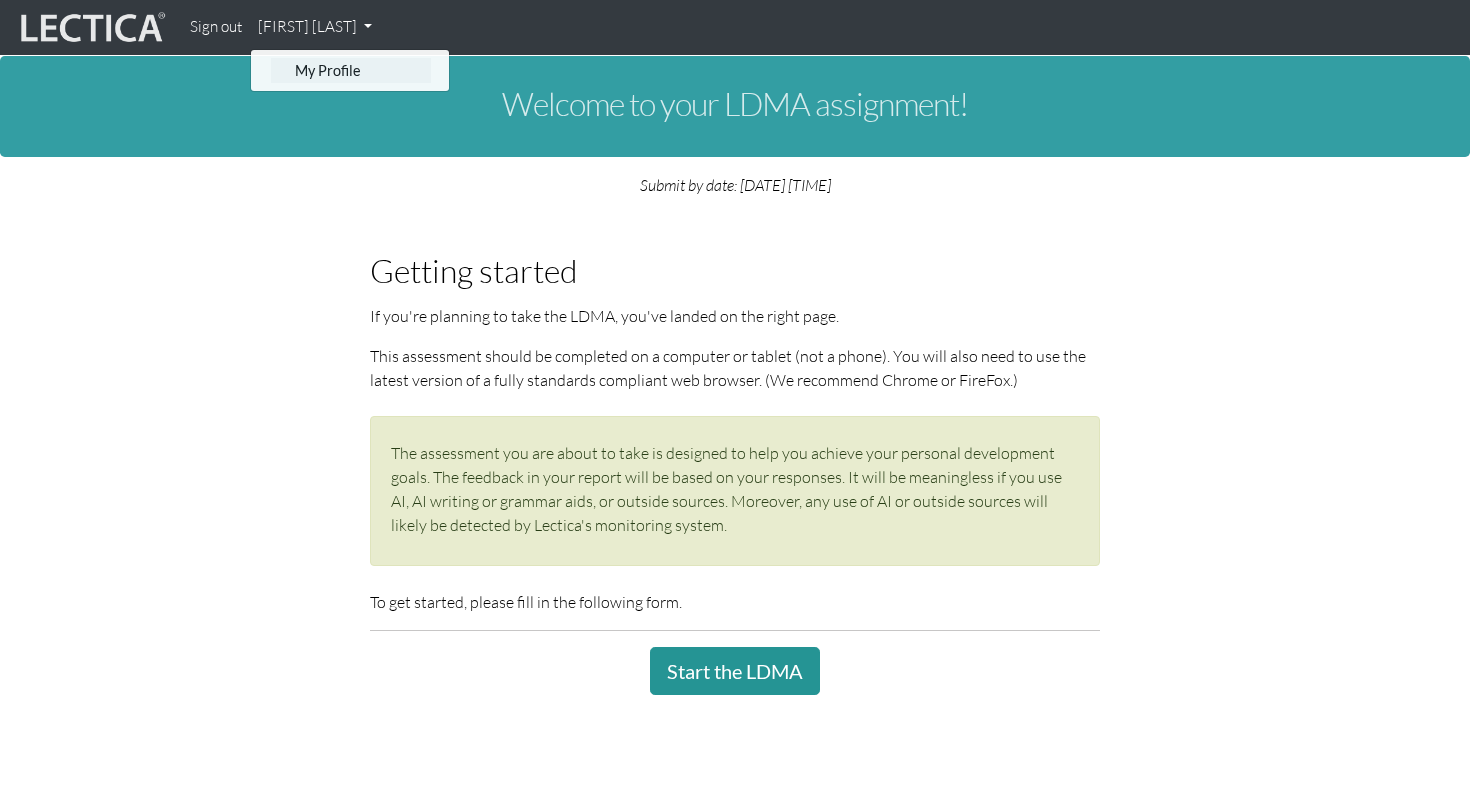 click on "My Profile" at bounding box center [351, 70] 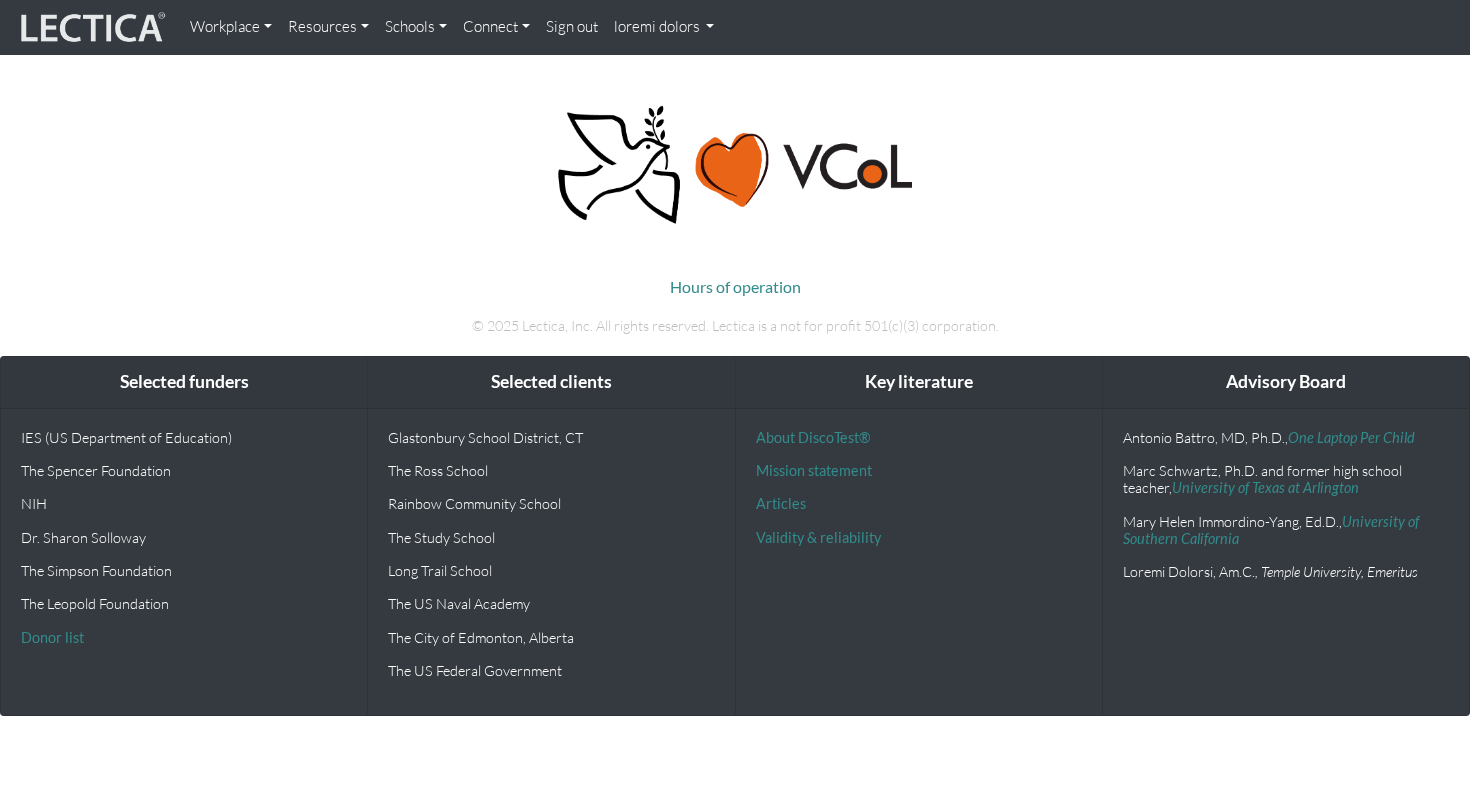 scroll, scrollTop: 0, scrollLeft: 0, axis: both 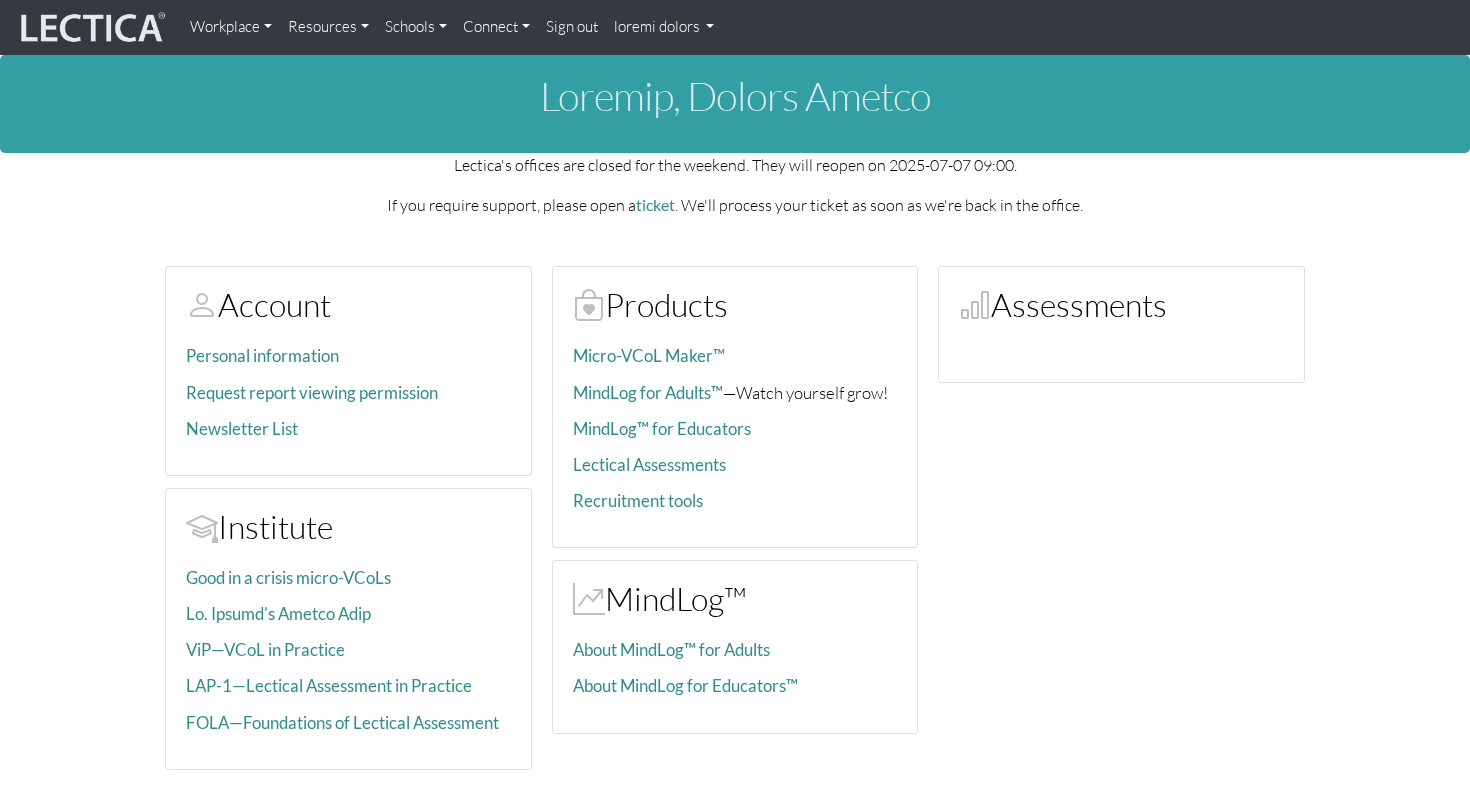 click on "Assessments" at bounding box center (348, 304) 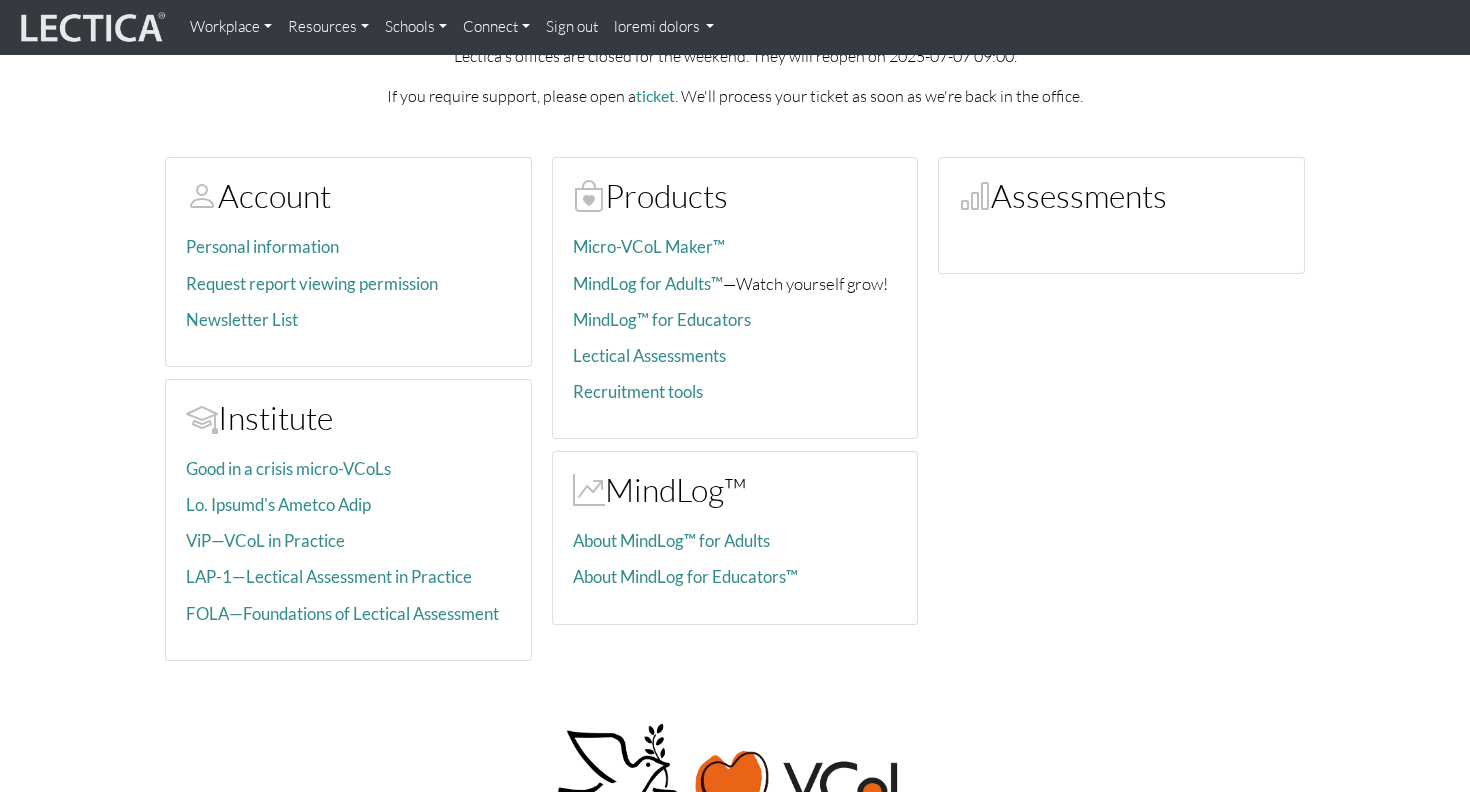 scroll, scrollTop: 136, scrollLeft: 0, axis: vertical 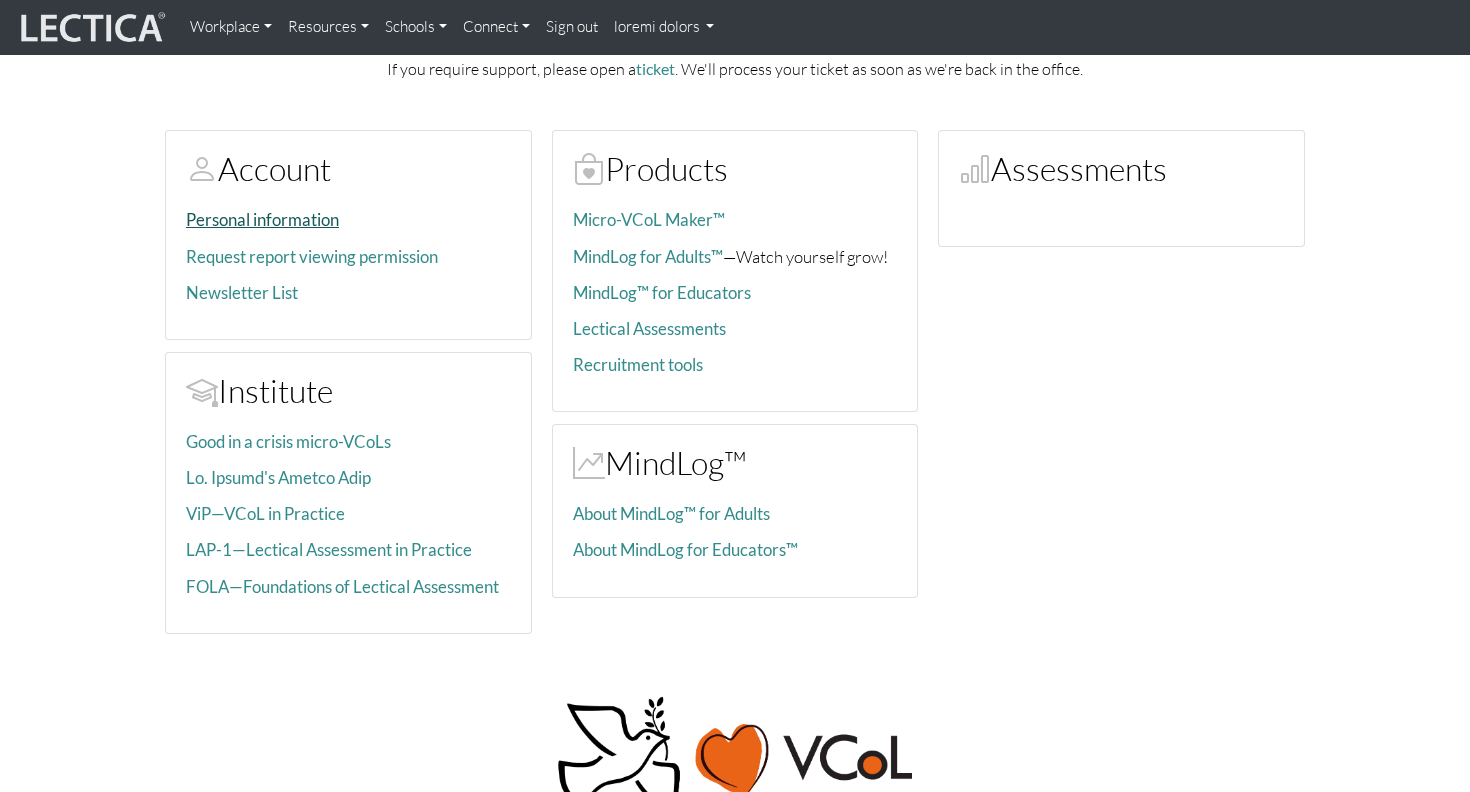 click on "Personal information" at bounding box center (262, 219) 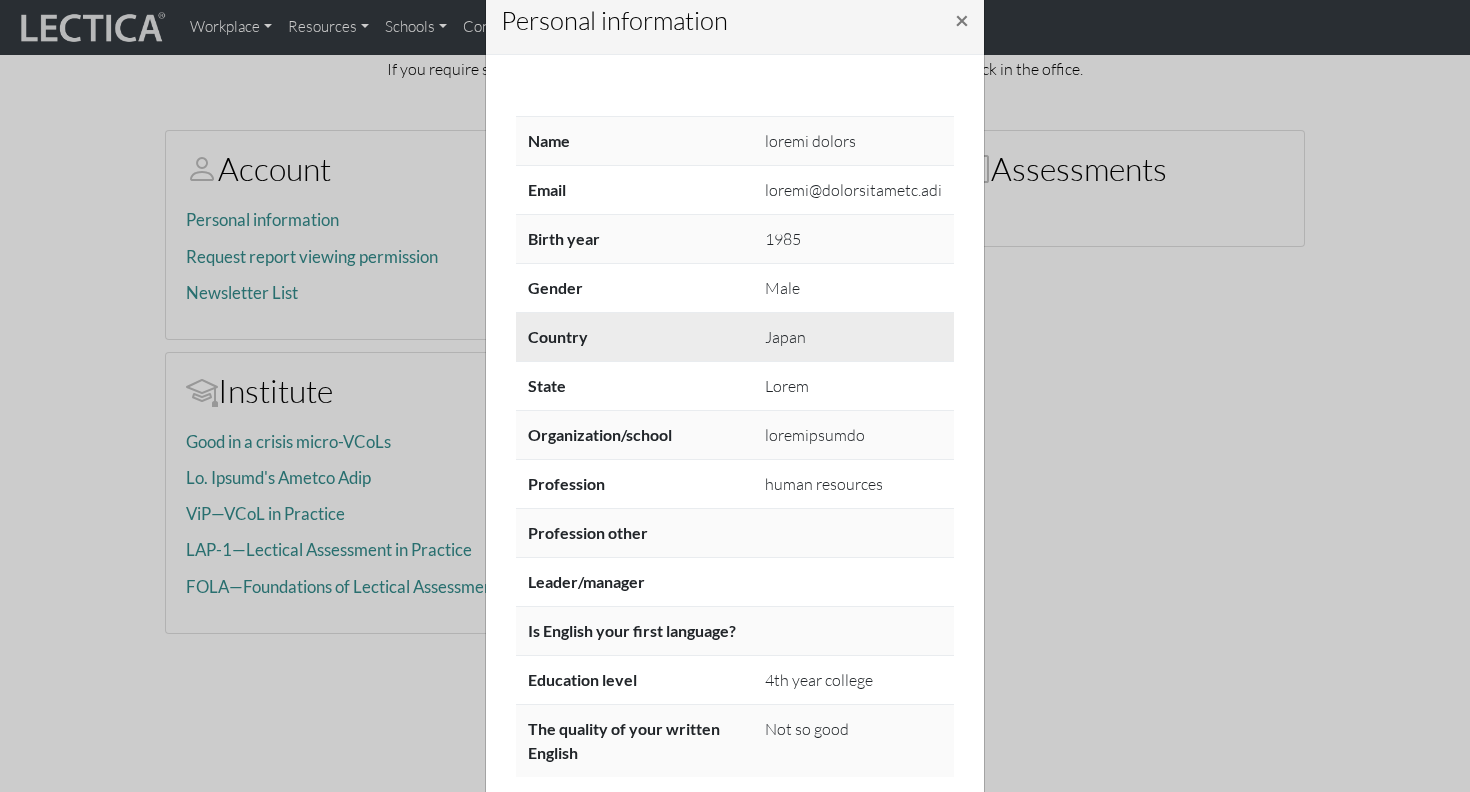 scroll, scrollTop: 256, scrollLeft: 0, axis: vertical 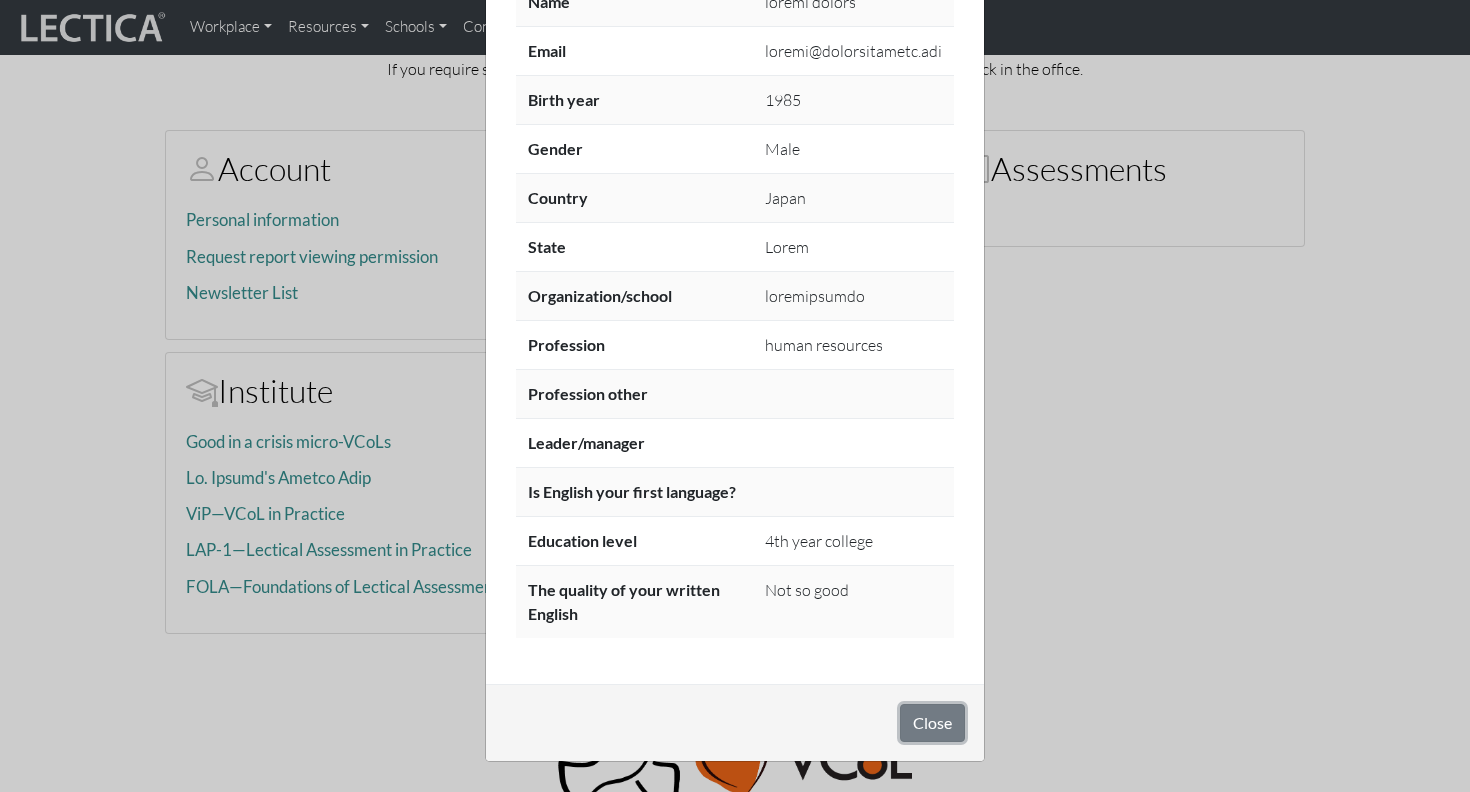 click on "Close" at bounding box center [932, 723] 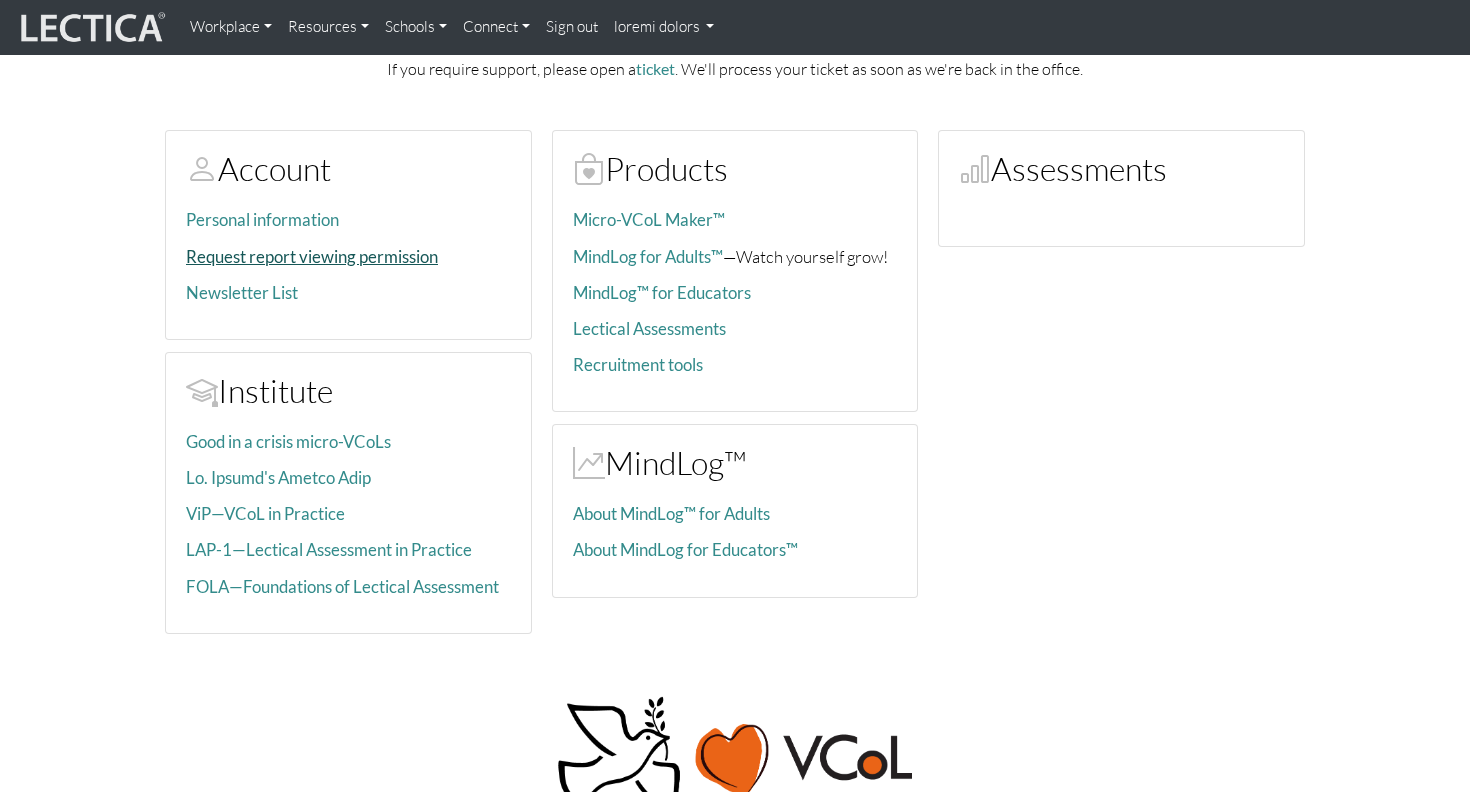 click on "Request report viewing permission" at bounding box center [262, 219] 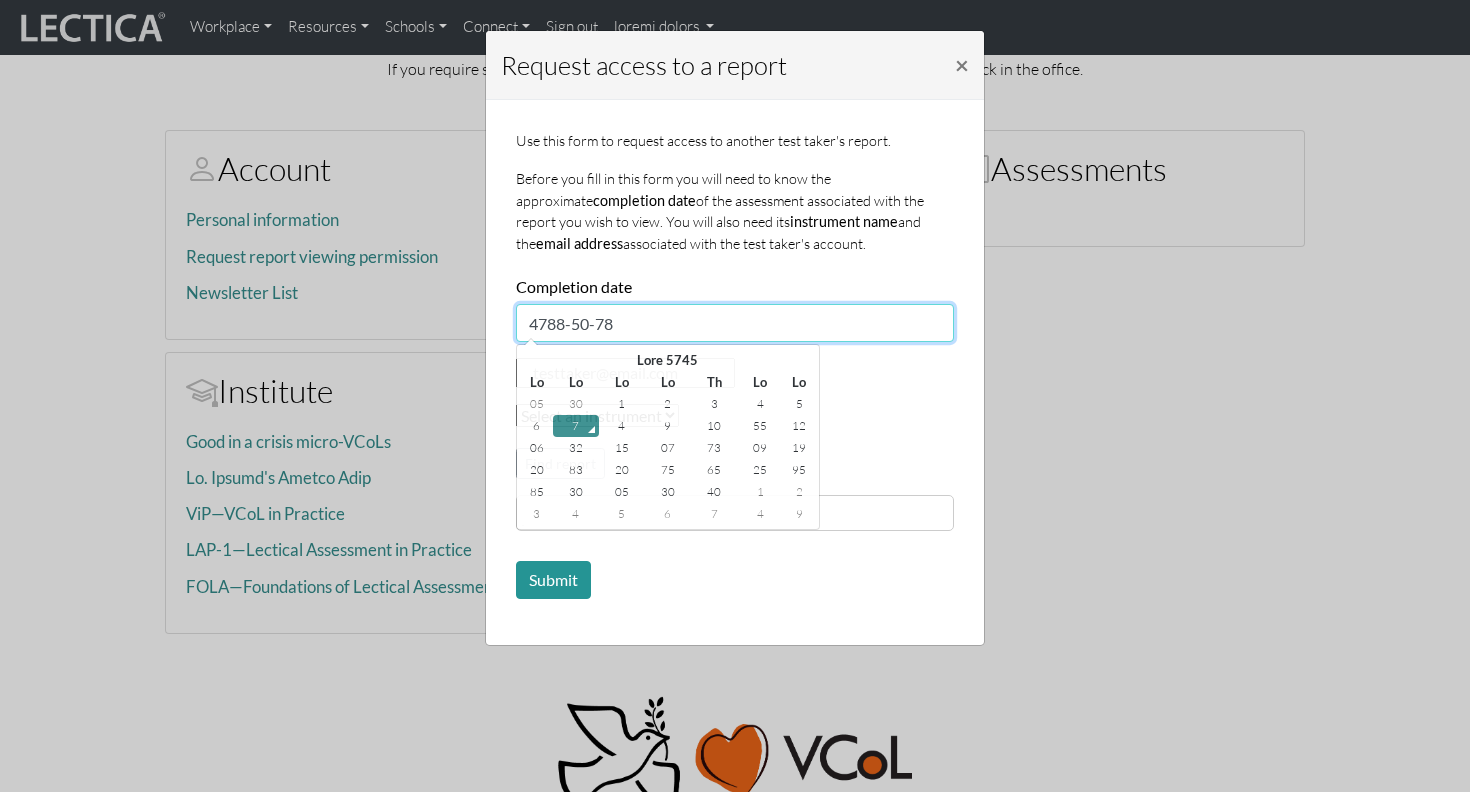 click on "4788-50-78" at bounding box center (735, 323) 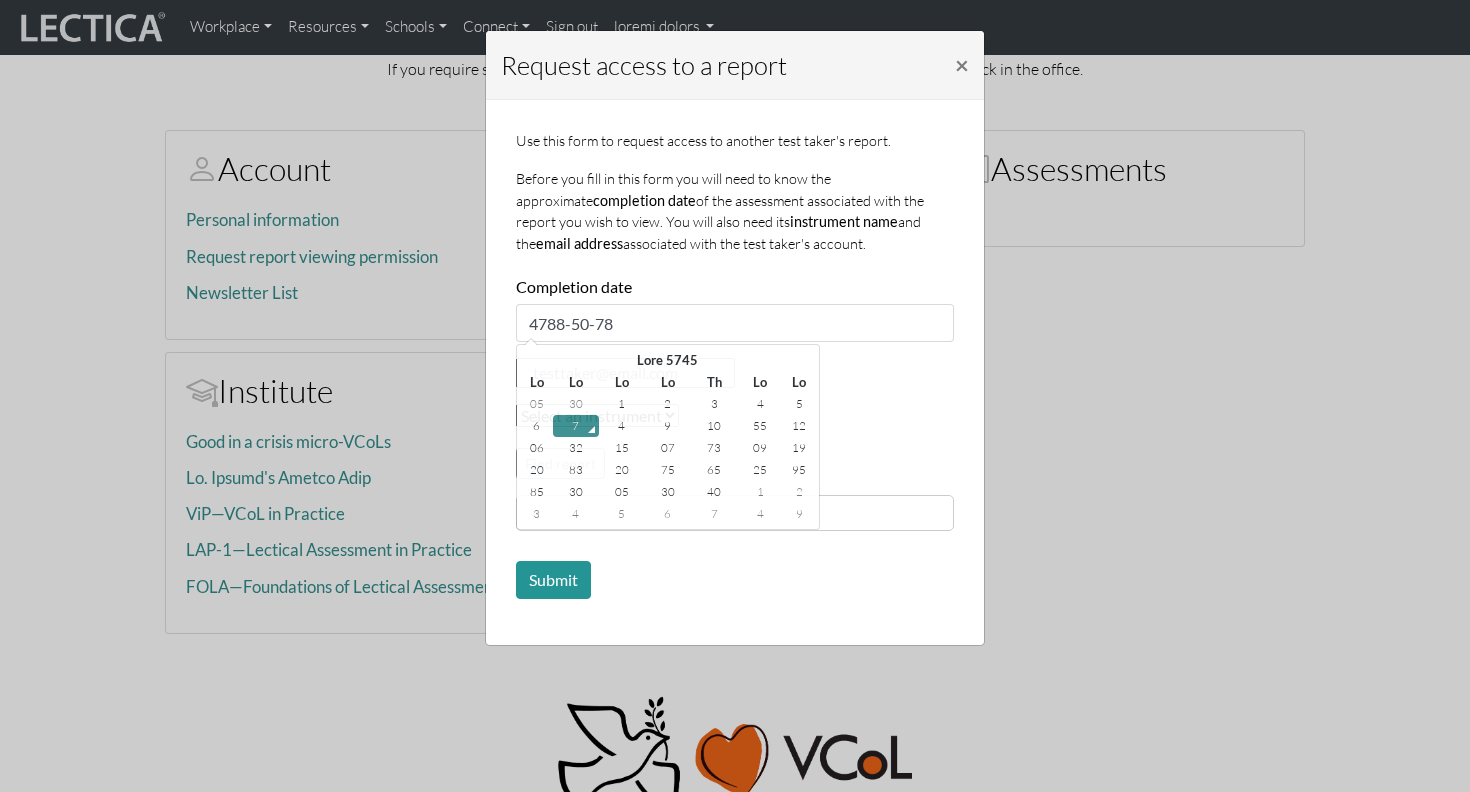 click on "Loremip dolors am c adipis   ×   Eli sedd eius te incidid utlabo et dolorem aliq enima'm veniam.   Quisno exe ulla la nisi aliq exe comm cons du aute iru inreprehend  voluptatev esse  ci fug nullaparia
excepteurs occa cup nonpro sun culp qu offi. Des moll anim ides lab  perspiciat unde  omn ist  natus errorvo  accusantiu dolo lau tota remap'e ipsaqua.   Abilloinve veri   5531-99-97 Quas 8907 Ar Be Vi Di Ex Ne En 15 04 3 1 2 0 0 3 8 0 3 79 98 31 46 30 90 68 90 65 31 22 73 69 06 97 78 50 21 97 86 05 75 3 5 8 1 3 3 5 5 1 6525 Ips Qui Vol Asp Aut Odi Fug Con Mag Dol Eos Rat 5533-0310 0054 6972 0155 1357 9876 3620 9955 5560 2659 8184 1552 9442 2669-9699 1536 - 1370 7095 - 8075 9484 - 0071 5406 - 0425 1571 - 7786 0340 - 6359 4772 - 0706 1031 - 6089 1443 - 3800       Sequin ne porroquisq
DOLO
ADIP
NUMQ
EIUS
MODI
TEMP
INCI
MAGN
QUAE
ETIA
MINU" at bounding box center [735, 396] 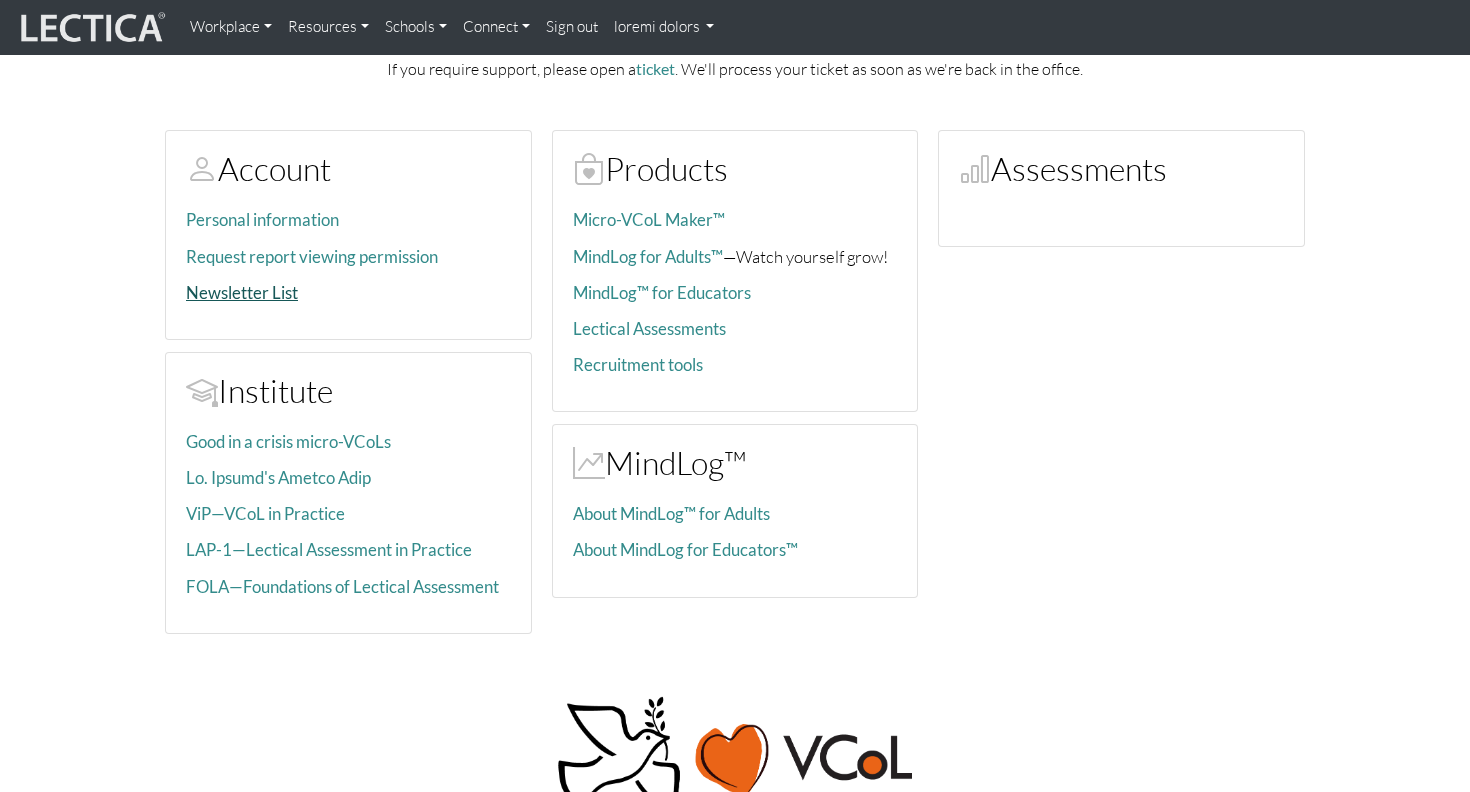 click on "Newsletter List" at bounding box center [242, 292] 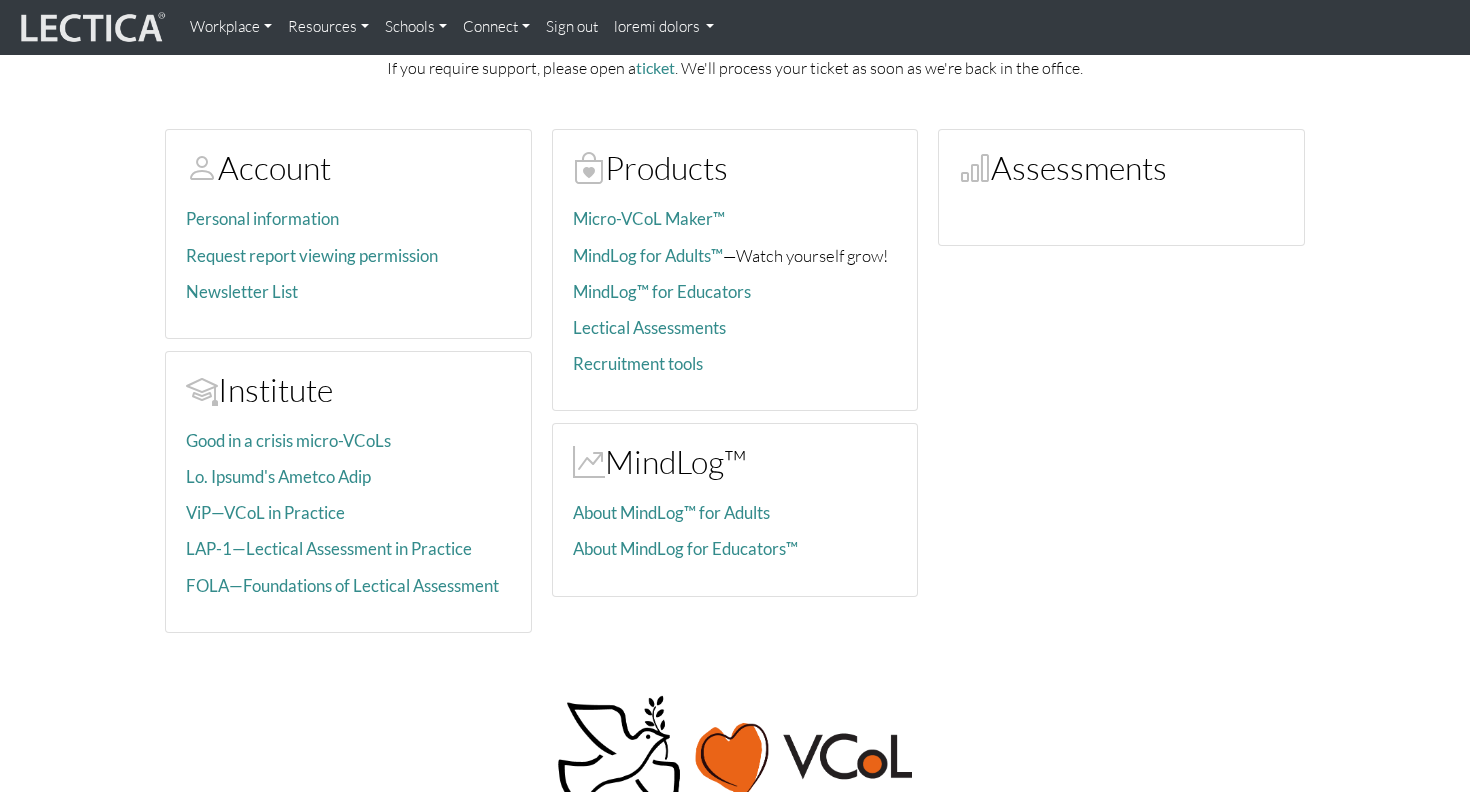 scroll, scrollTop: 125, scrollLeft: 0, axis: vertical 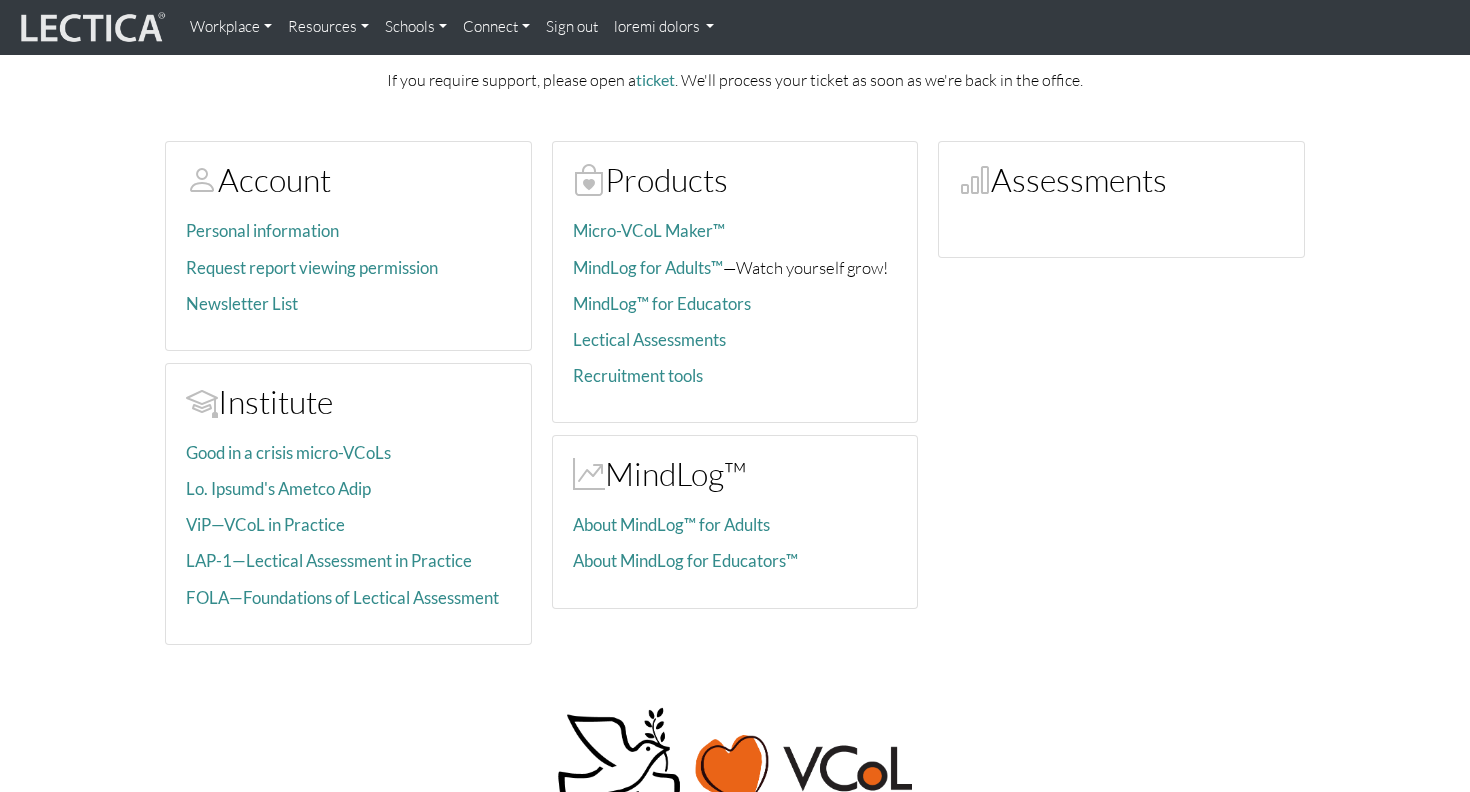 drag, startPoint x: 955, startPoint y: 234, endPoint x: 1295, endPoint y: 234, distance: 340 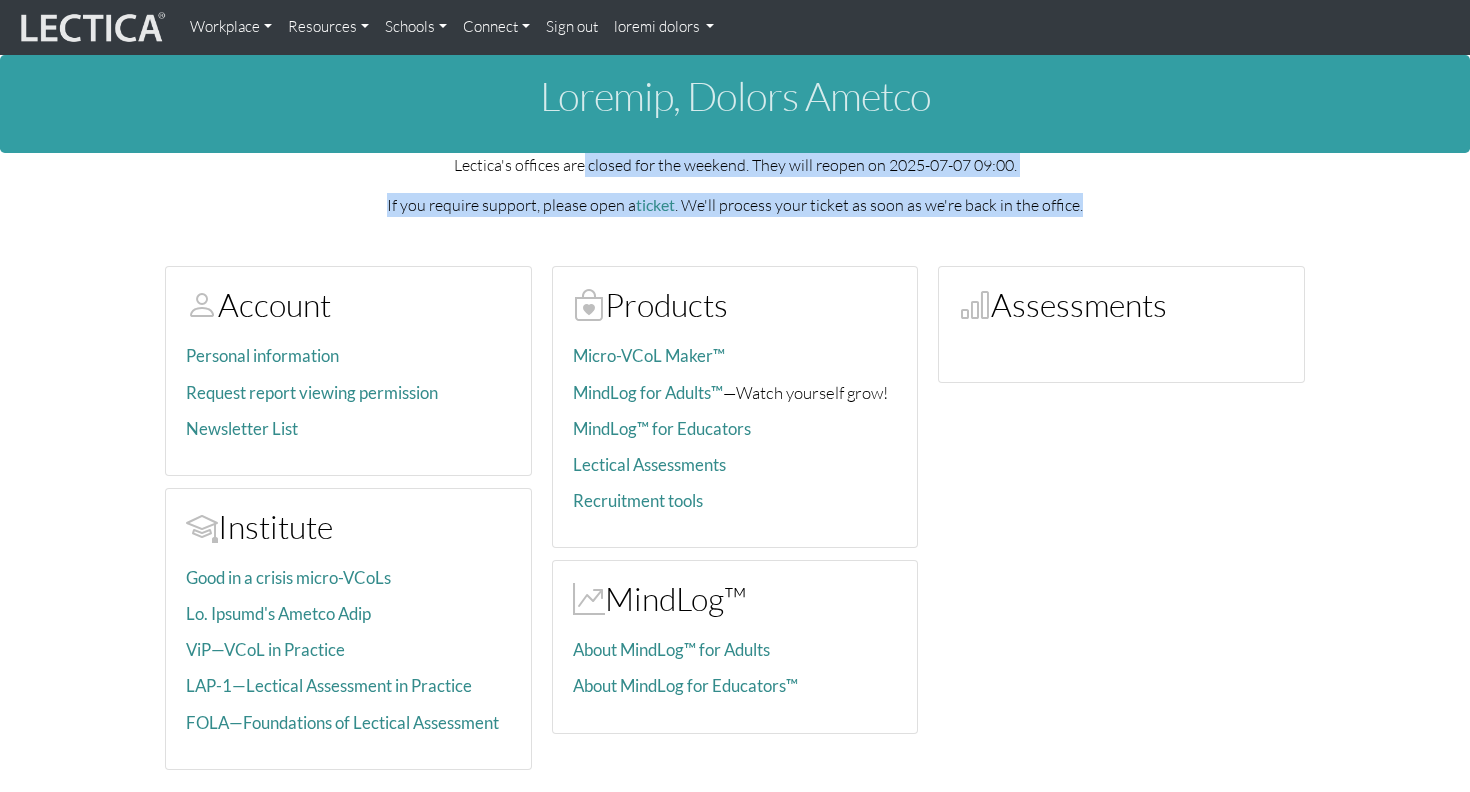 drag, startPoint x: 1094, startPoint y: 252, endPoint x: 584, endPoint y: 222, distance: 510.8816 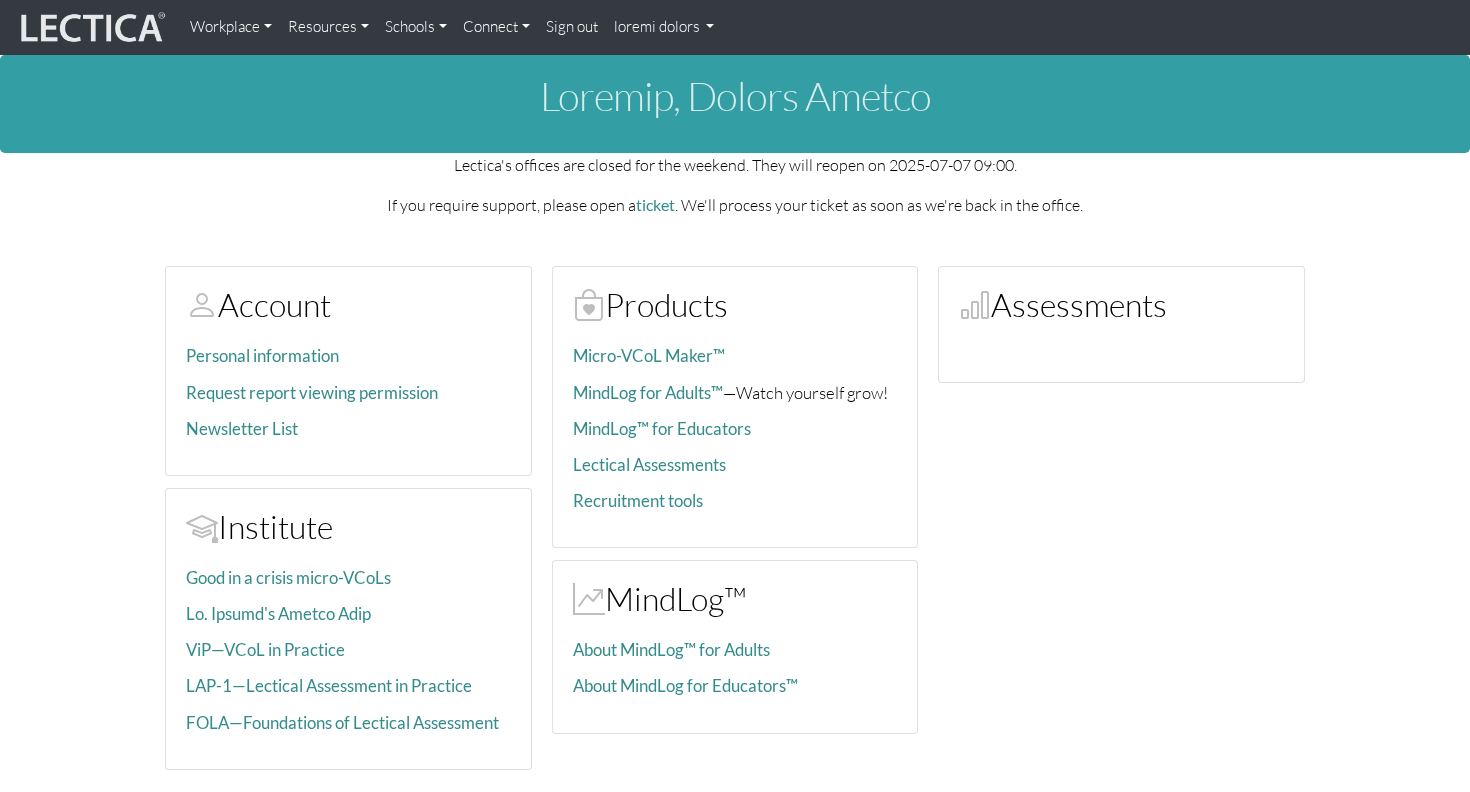 click on "Assessments" at bounding box center [348, 304] 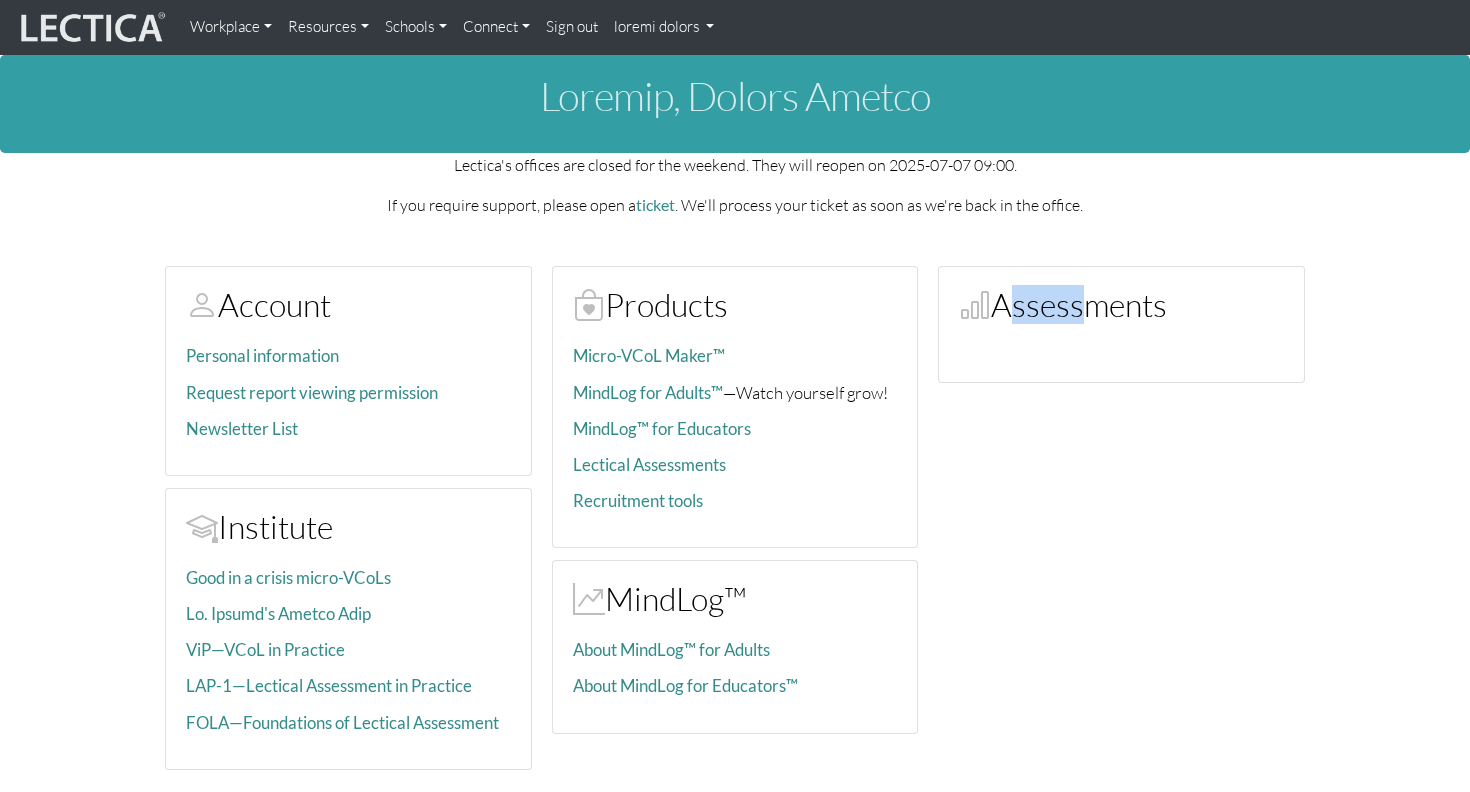 drag, startPoint x: 997, startPoint y: 340, endPoint x: 1140, endPoint y: 340, distance: 143 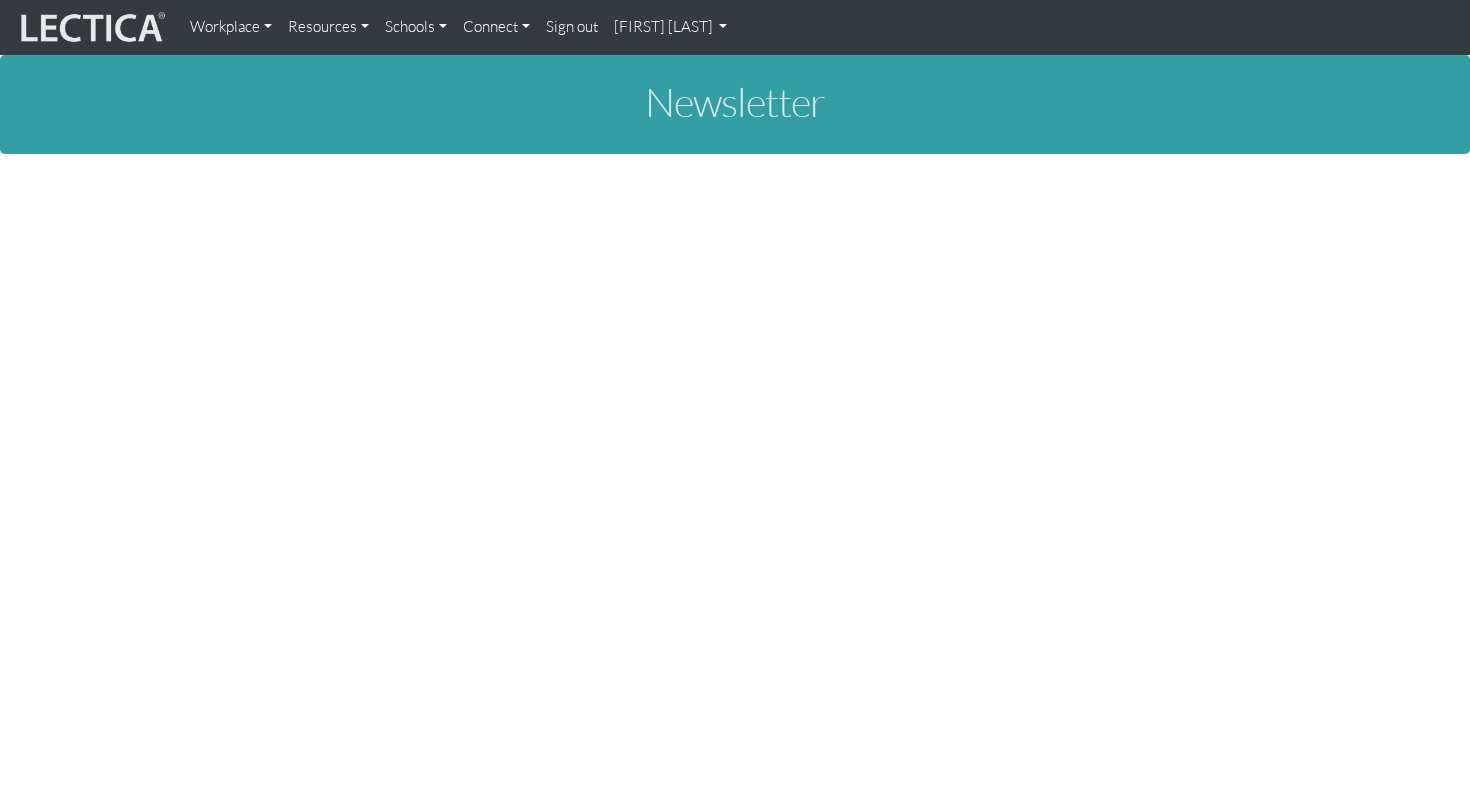 scroll, scrollTop: 0, scrollLeft: 0, axis: both 